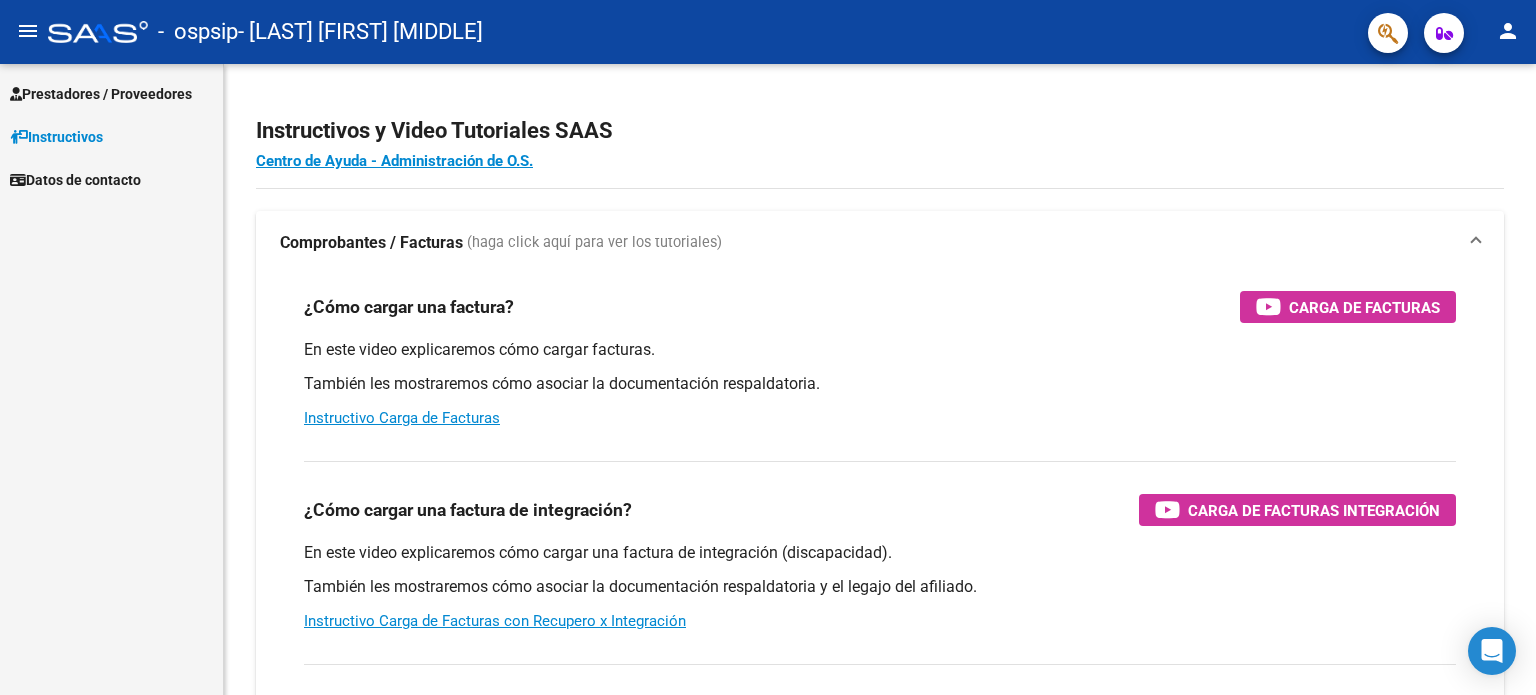 scroll, scrollTop: 0, scrollLeft: 0, axis: both 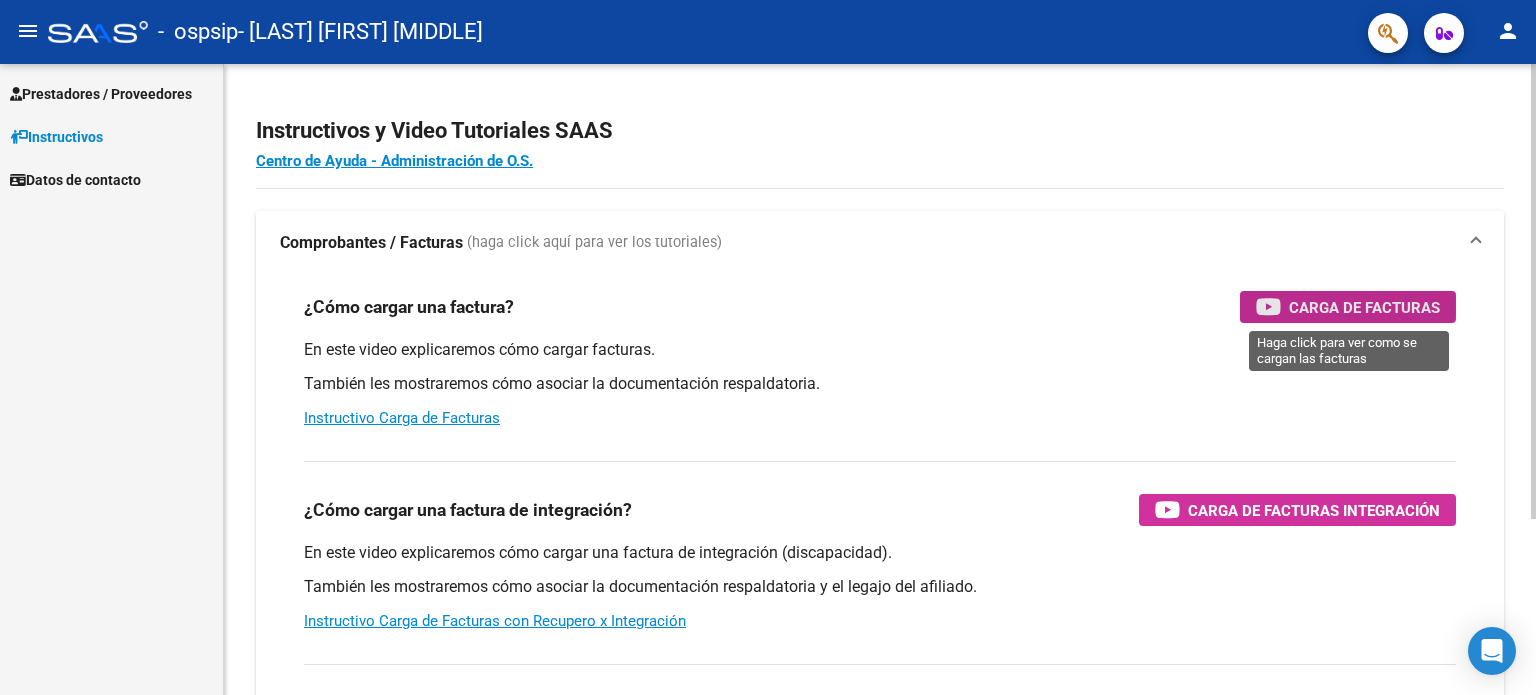 click on "Carga de Facturas" at bounding box center [1364, 307] 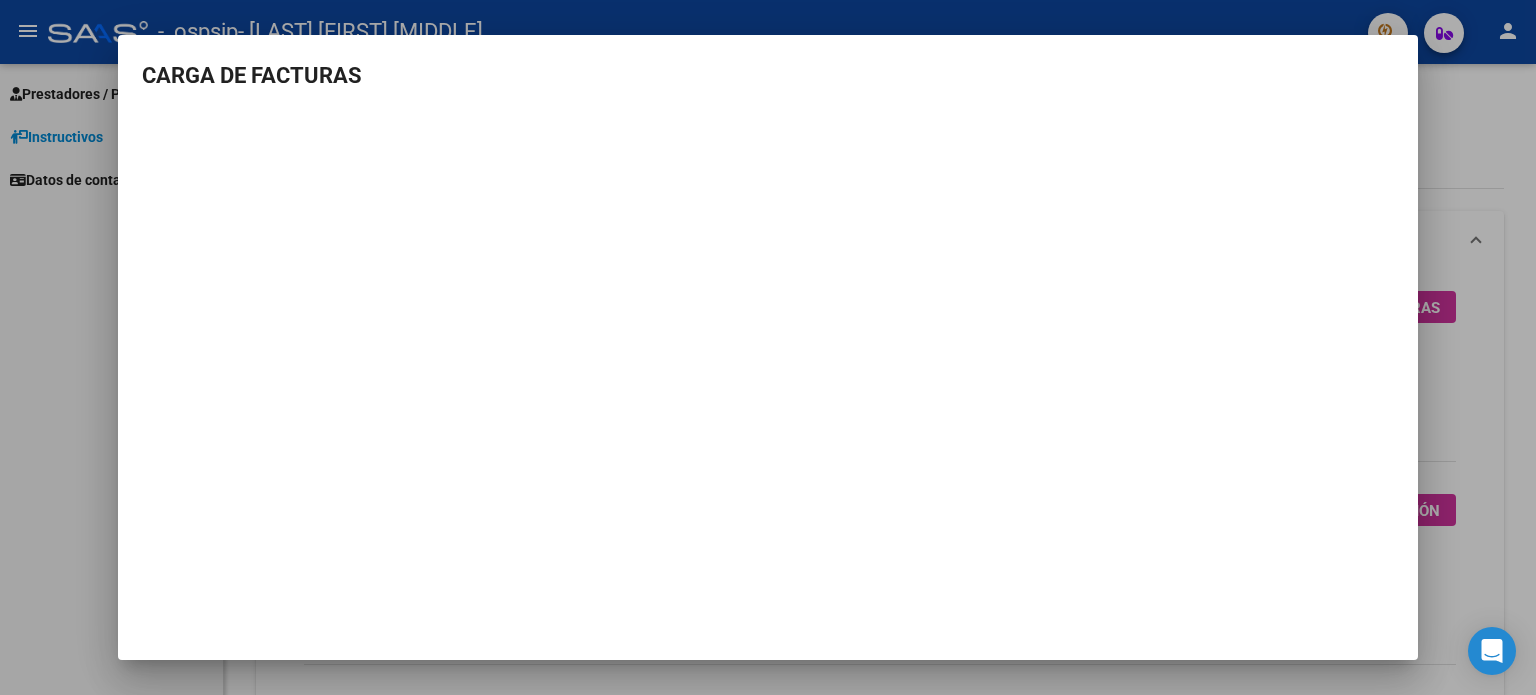 click at bounding box center [768, 347] 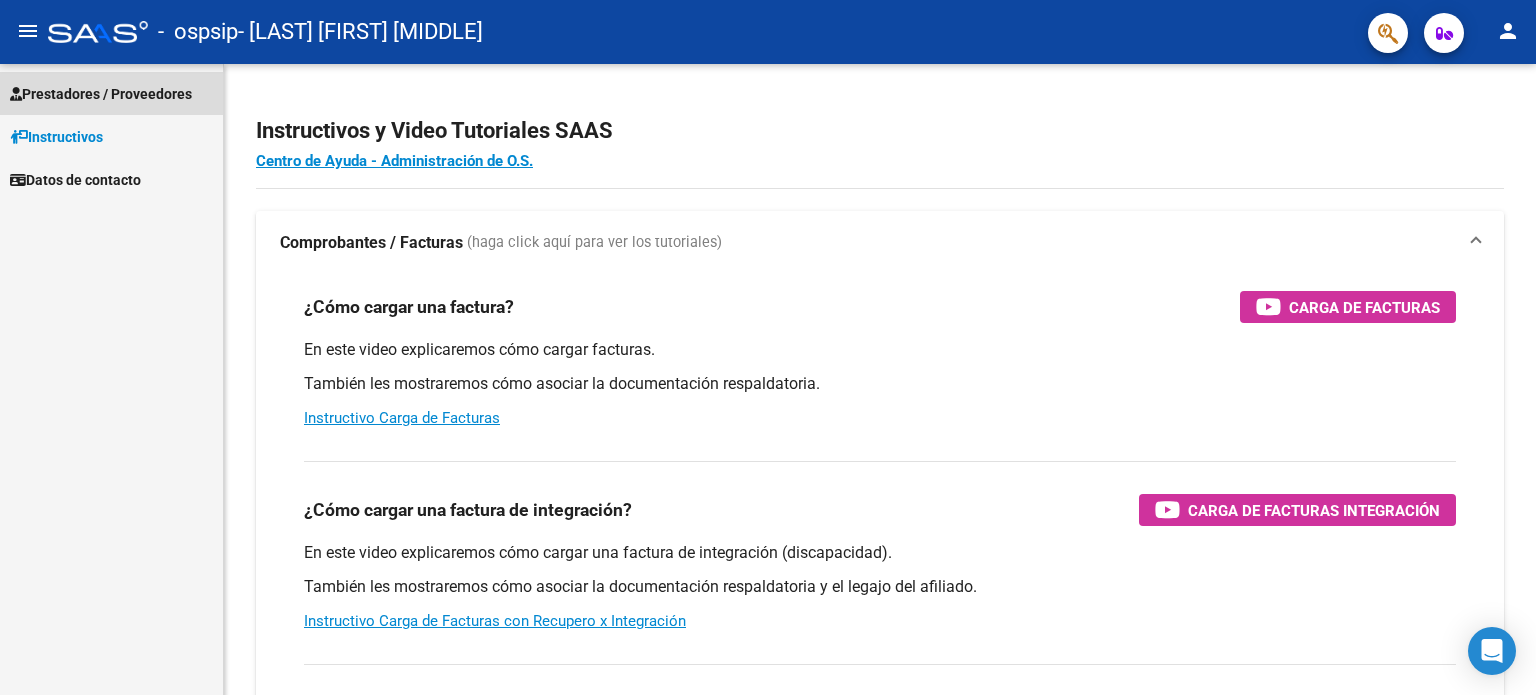 click on "Prestadores / Proveedores" at bounding box center (101, 94) 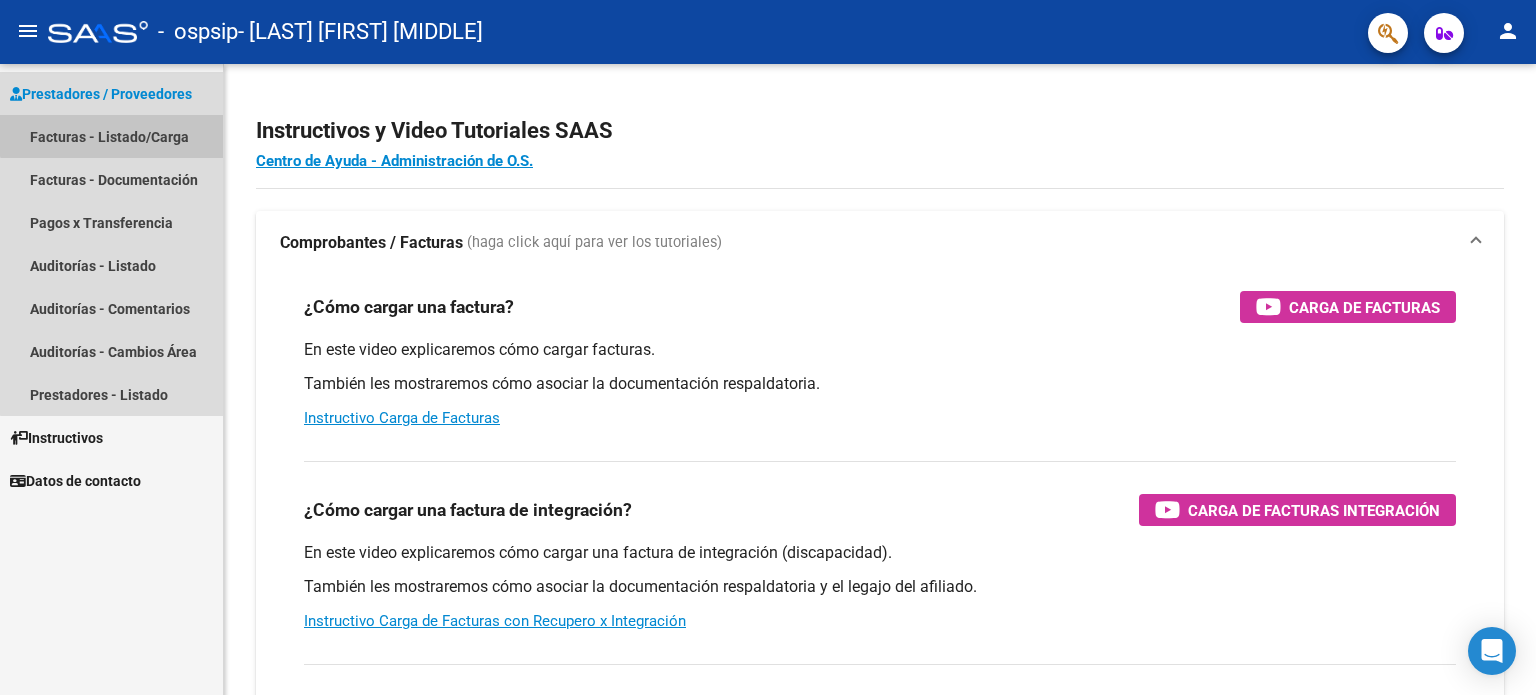 click on "Facturas - Listado/Carga" at bounding box center [111, 136] 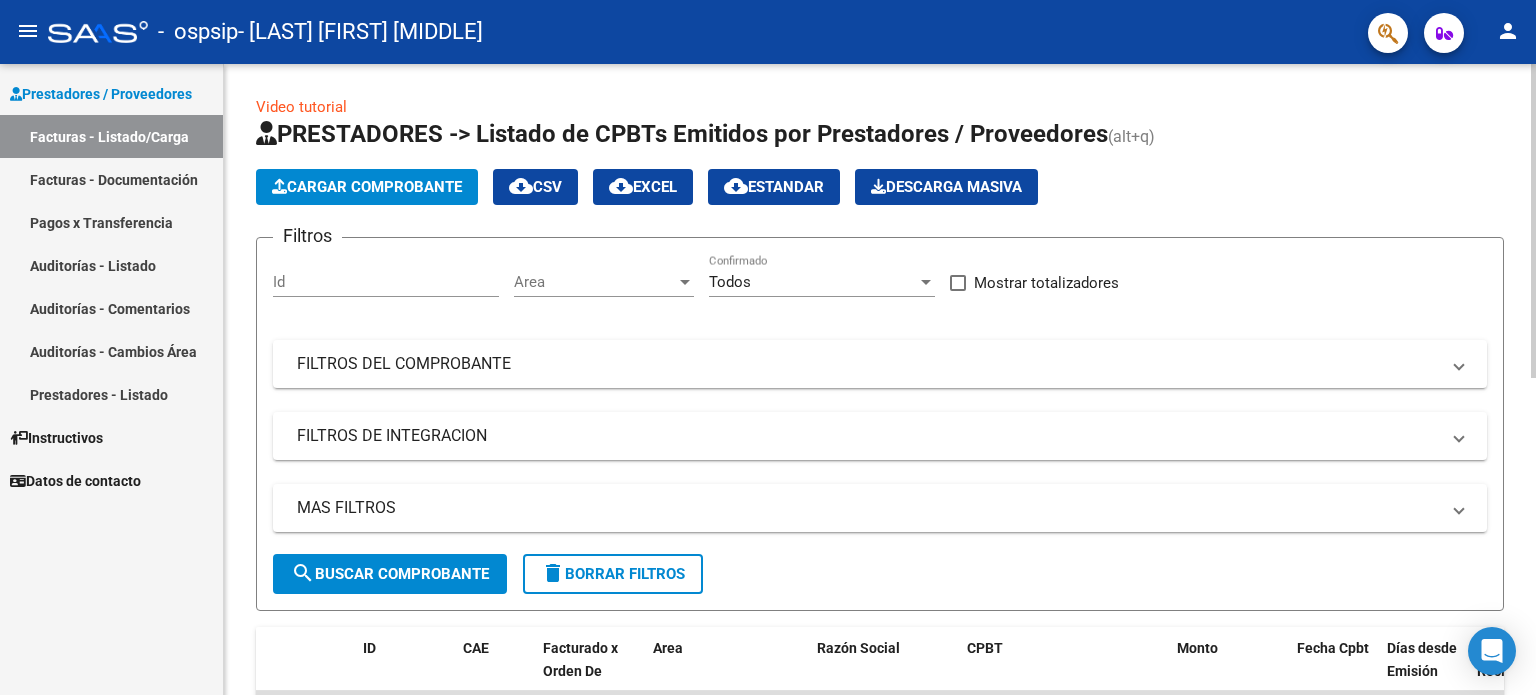 click on "Cargar Comprobante
cloud_download  CSV  cloud_download  EXCEL  cloud_download  Estandar   Descarga Masiva" 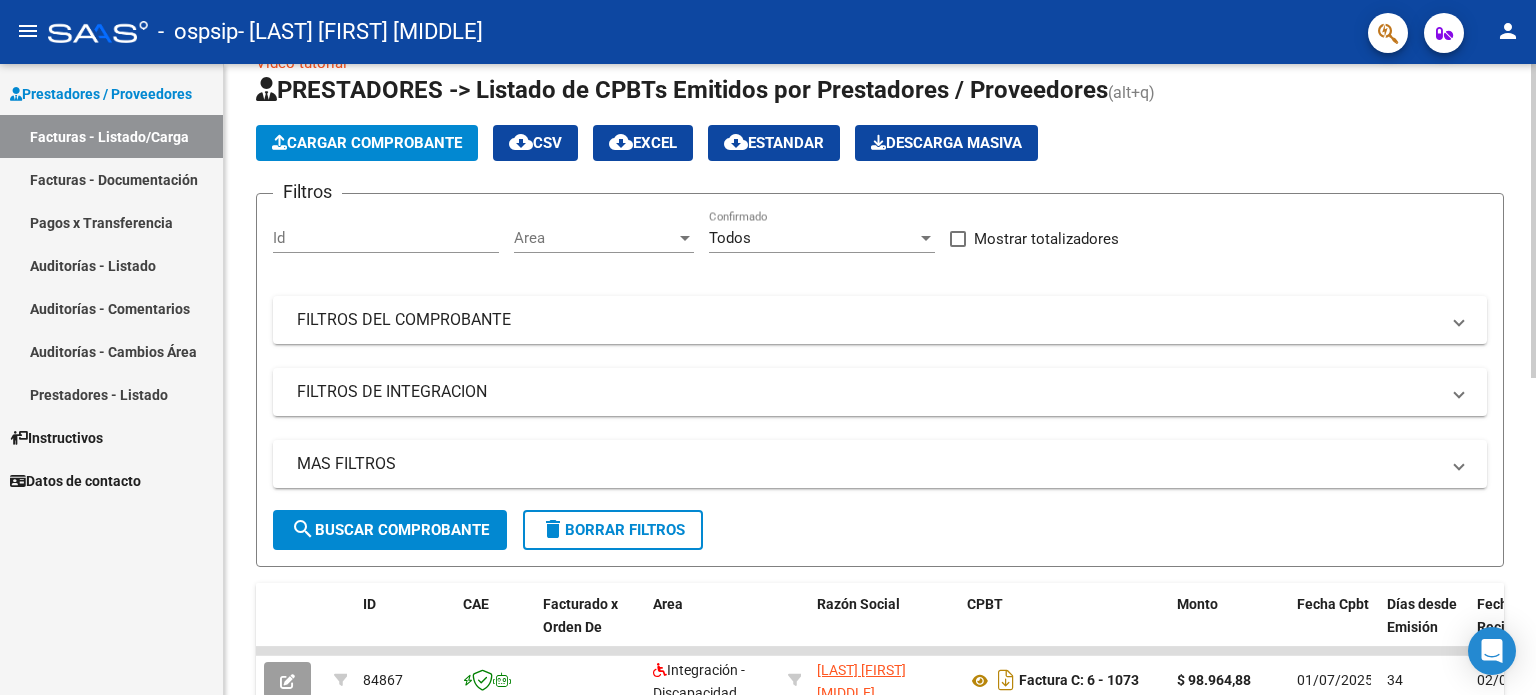 scroll, scrollTop: 0, scrollLeft: 0, axis: both 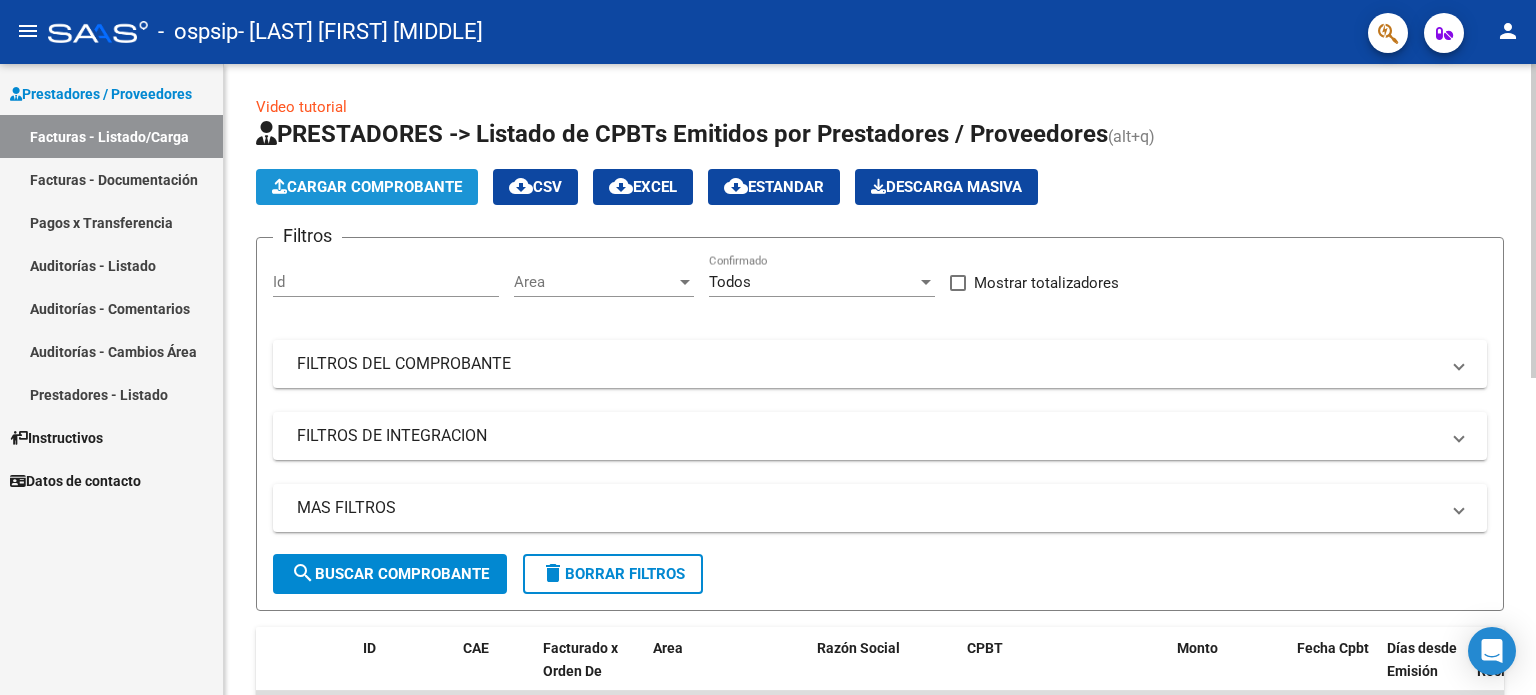click on "Cargar Comprobante" 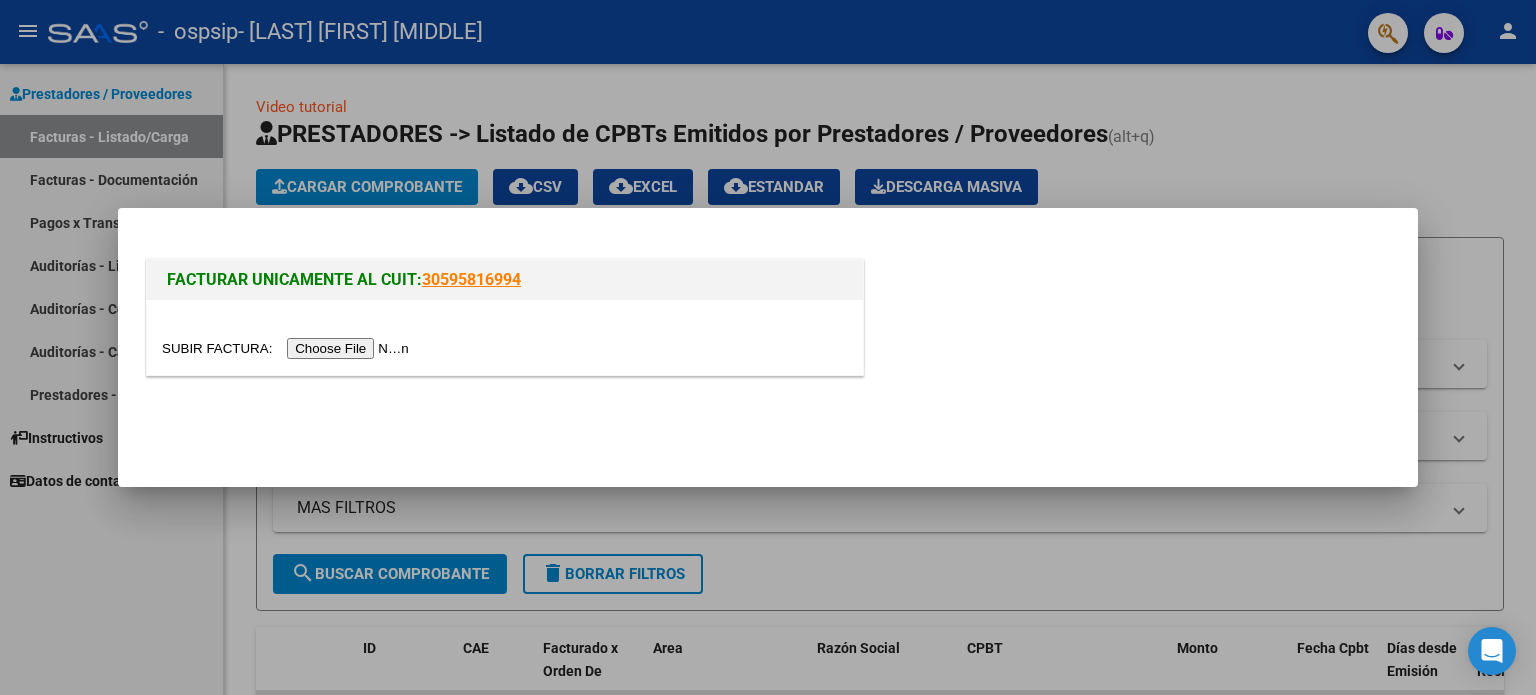 click at bounding box center (288, 348) 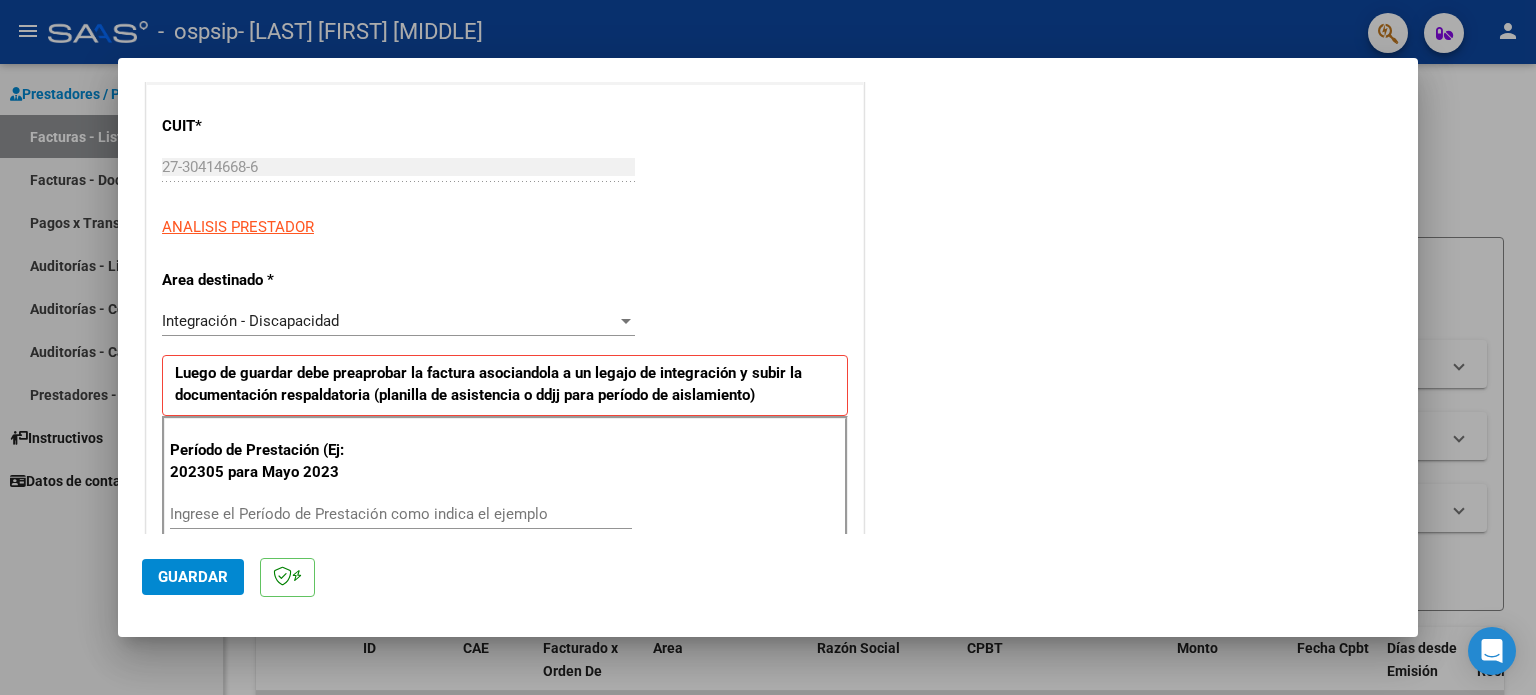 scroll, scrollTop: 300, scrollLeft: 0, axis: vertical 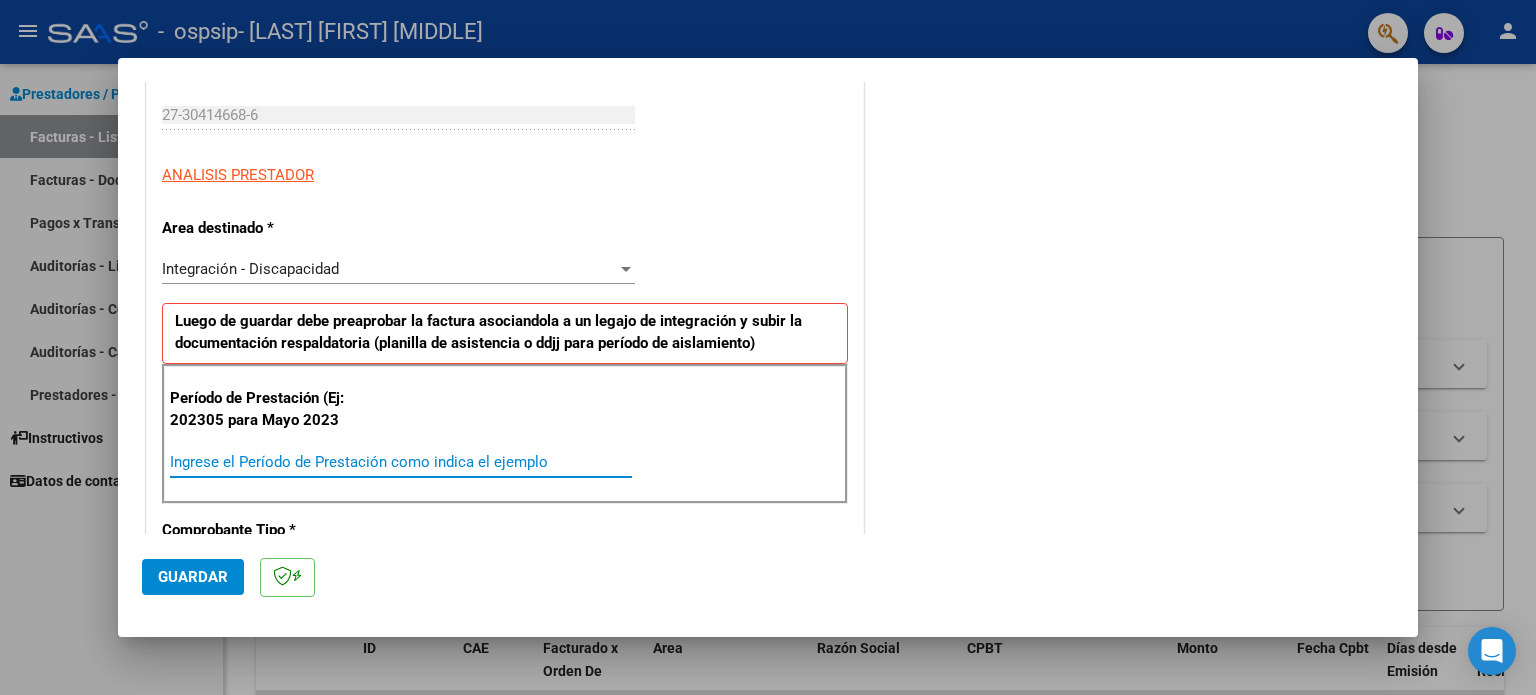 click on "Ingrese el Período de Prestación como indica el ejemplo" at bounding box center (401, 462) 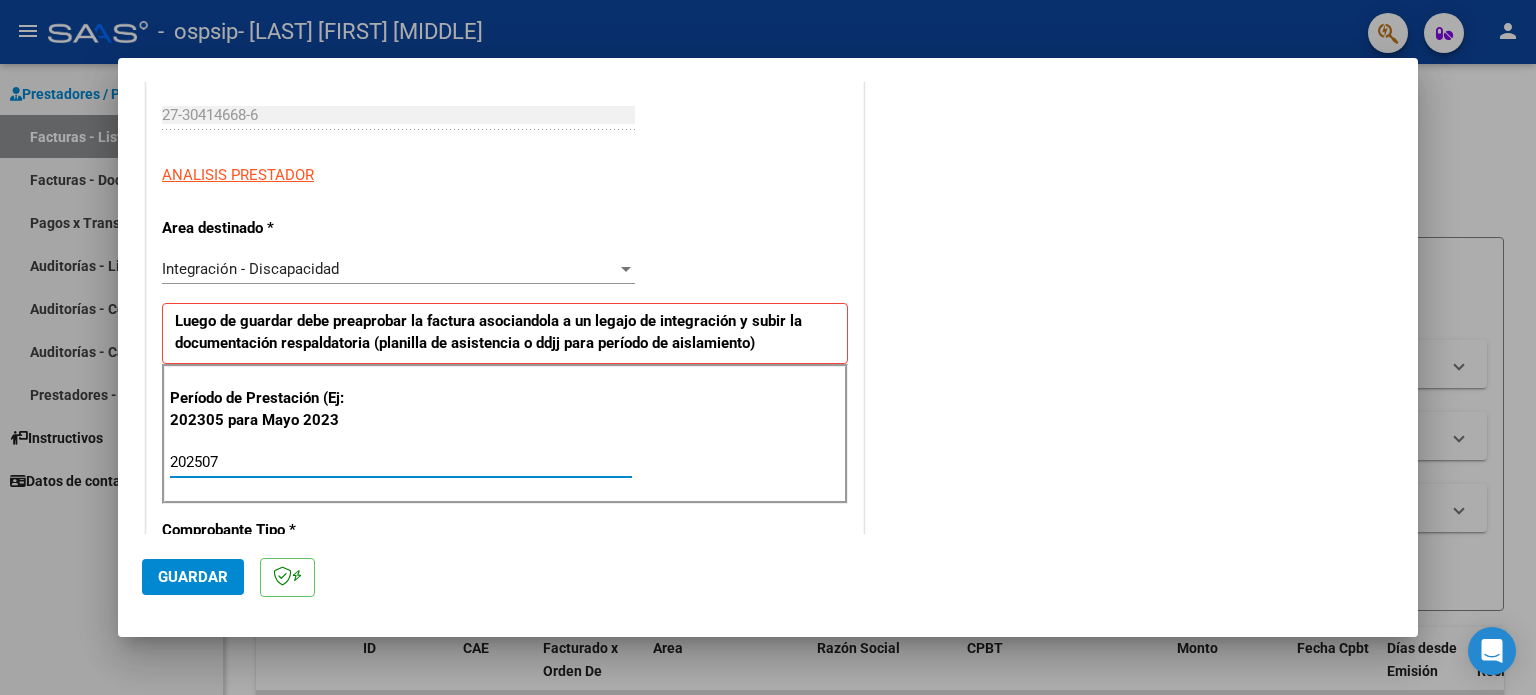 type on "202507" 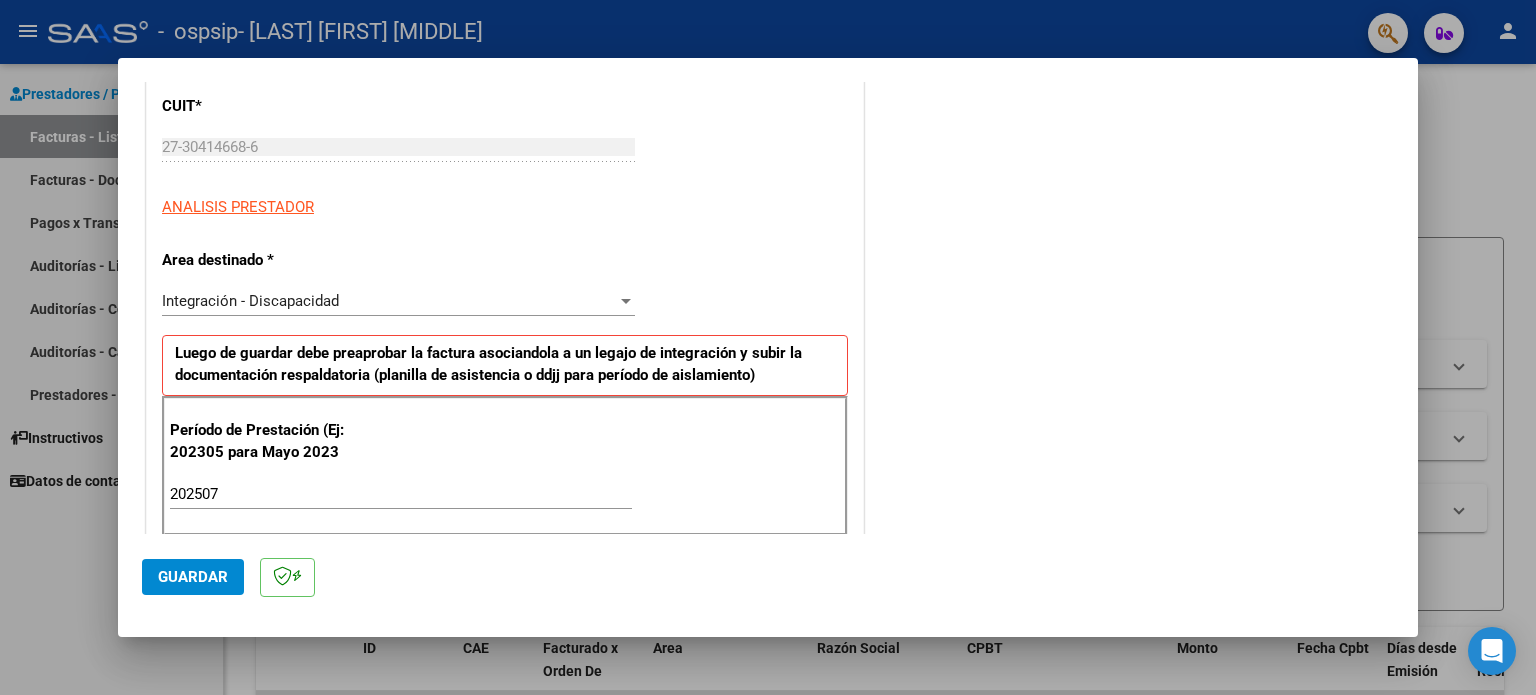 scroll, scrollTop: 0, scrollLeft: 0, axis: both 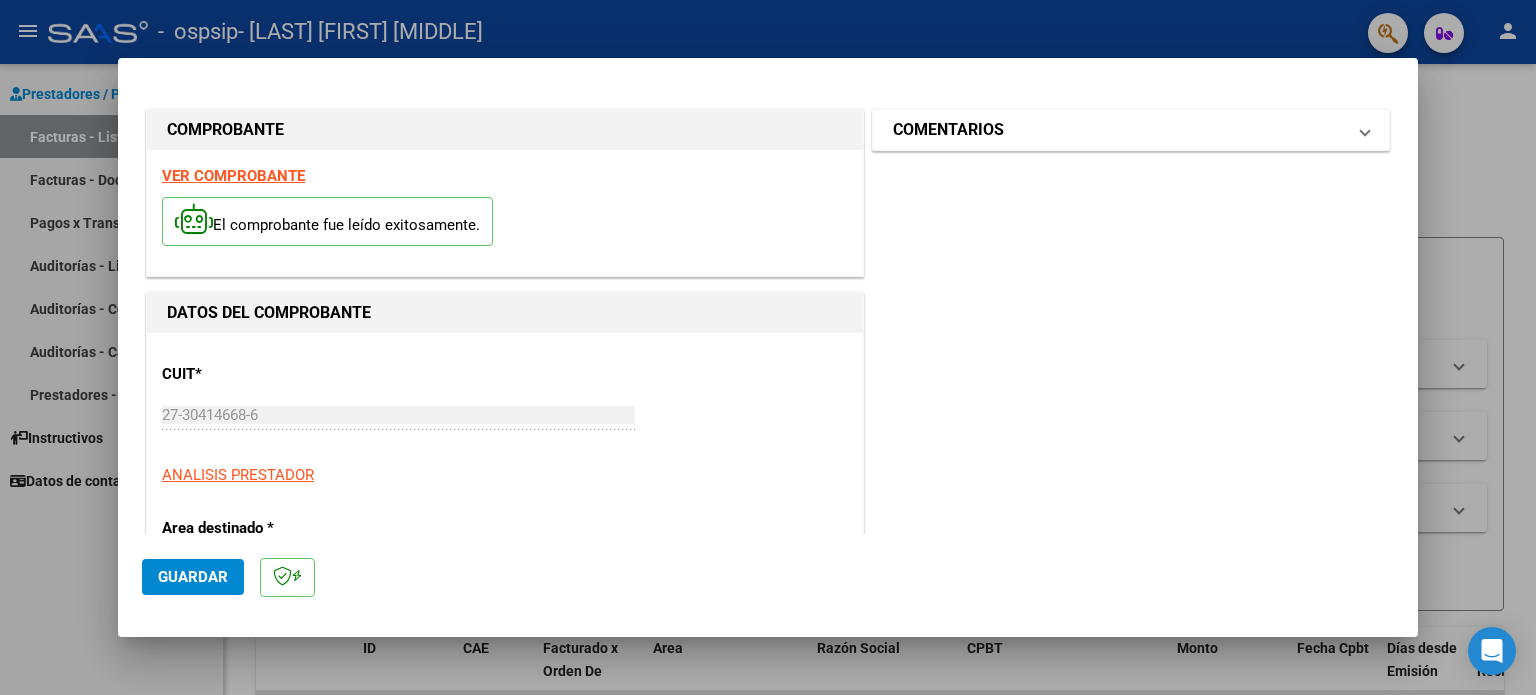 click on "COMENTARIOS" at bounding box center (948, 130) 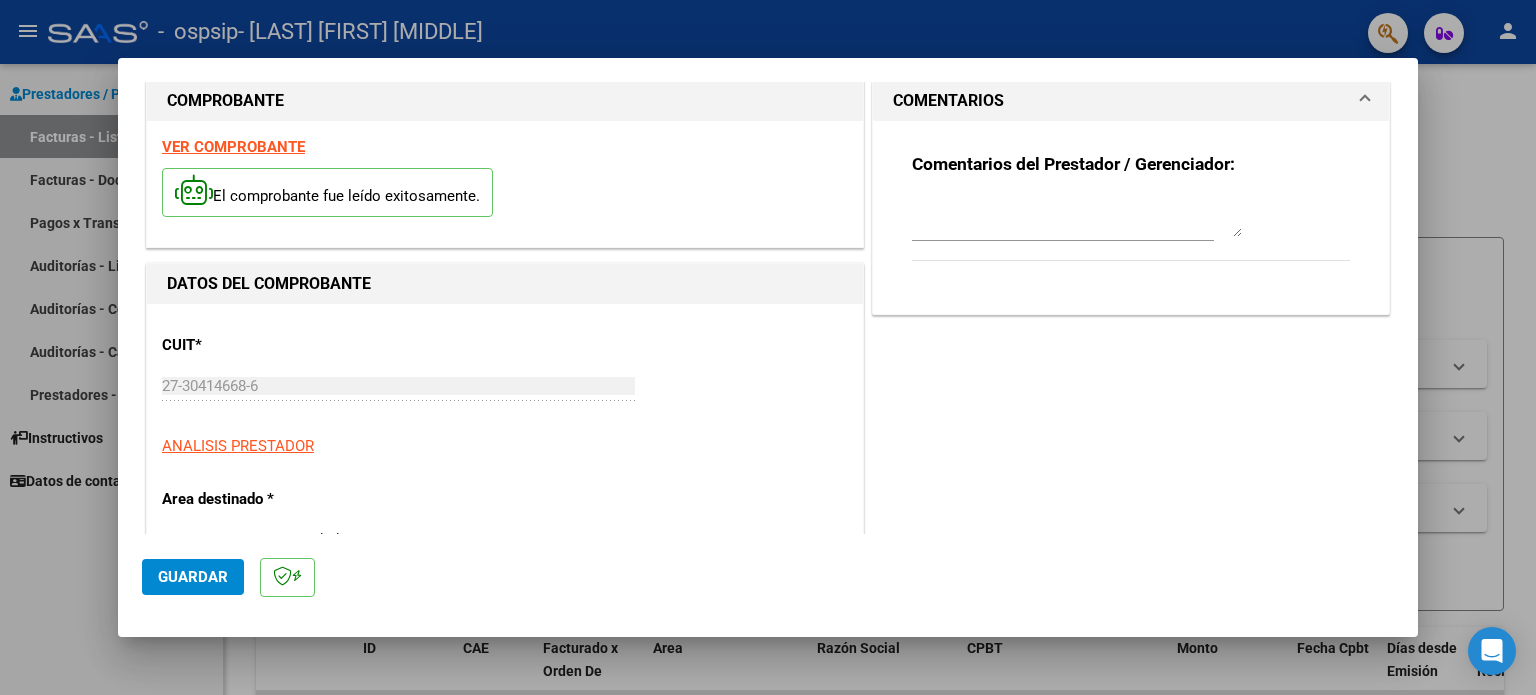 scroll, scrollTop: 0, scrollLeft: 0, axis: both 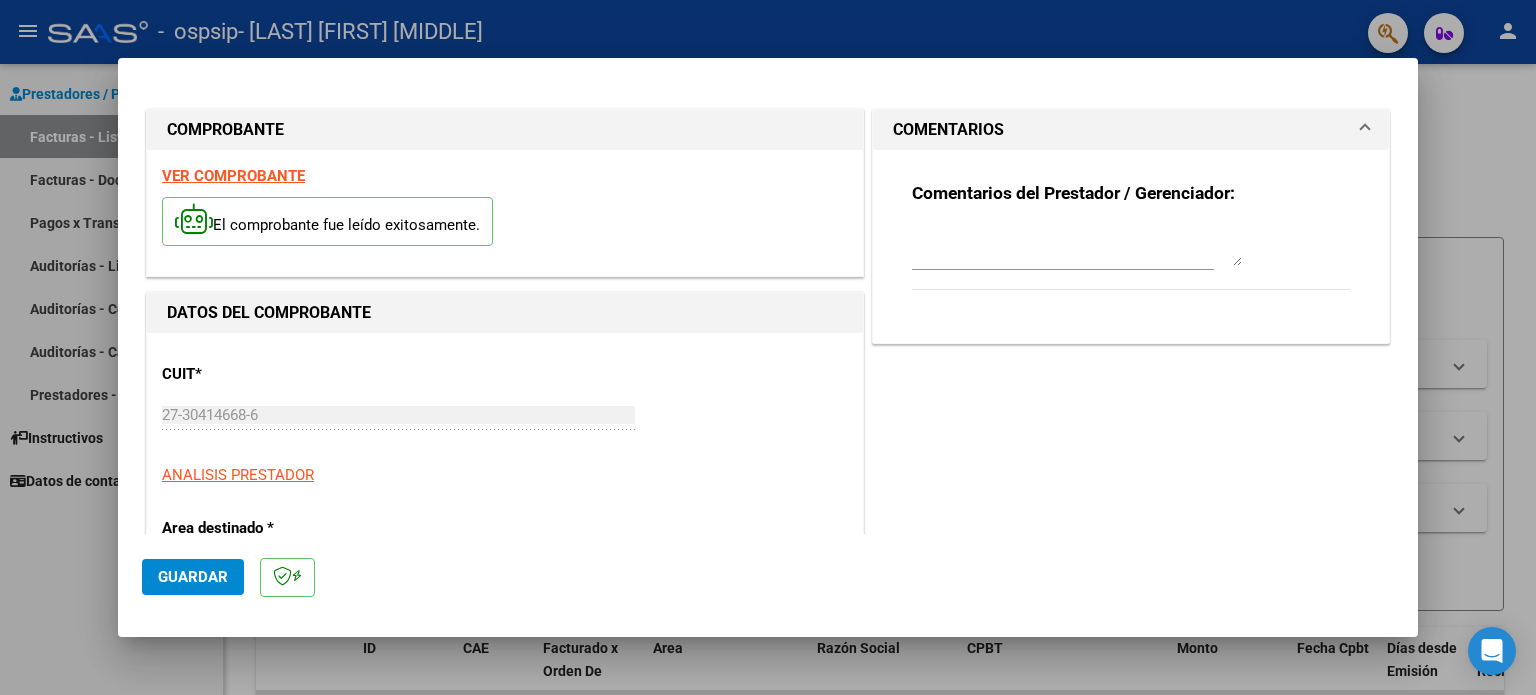 click at bounding box center (1365, 130) 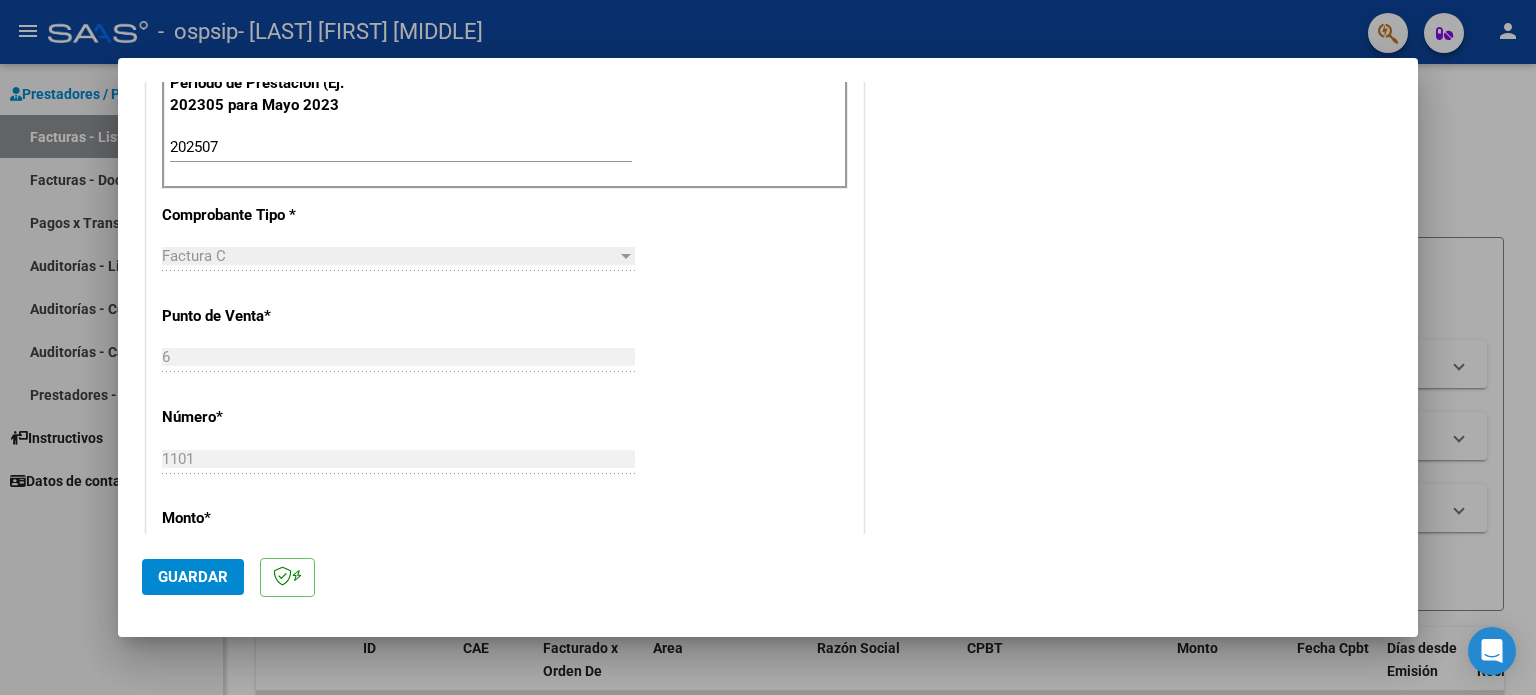 scroll, scrollTop: 568, scrollLeft: 0, axis: vertical 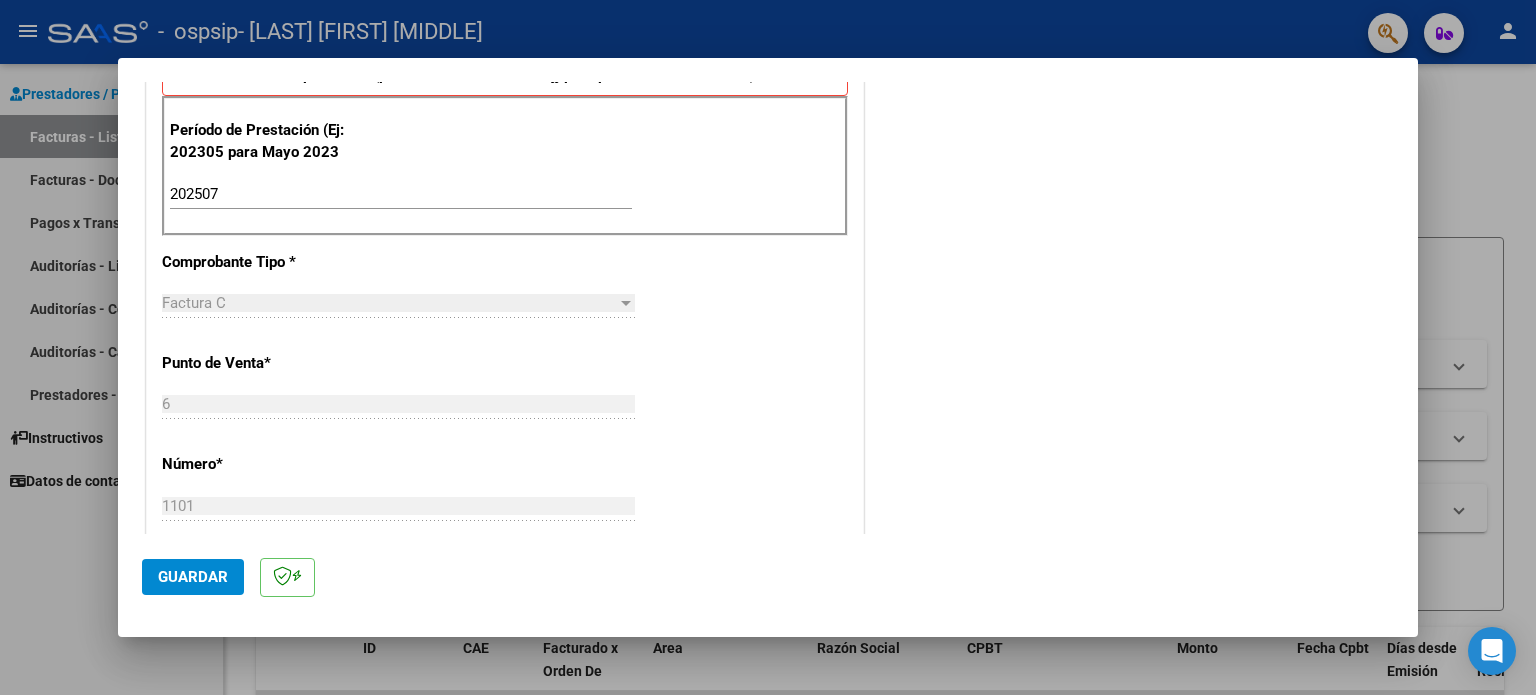 click on "Guardar" 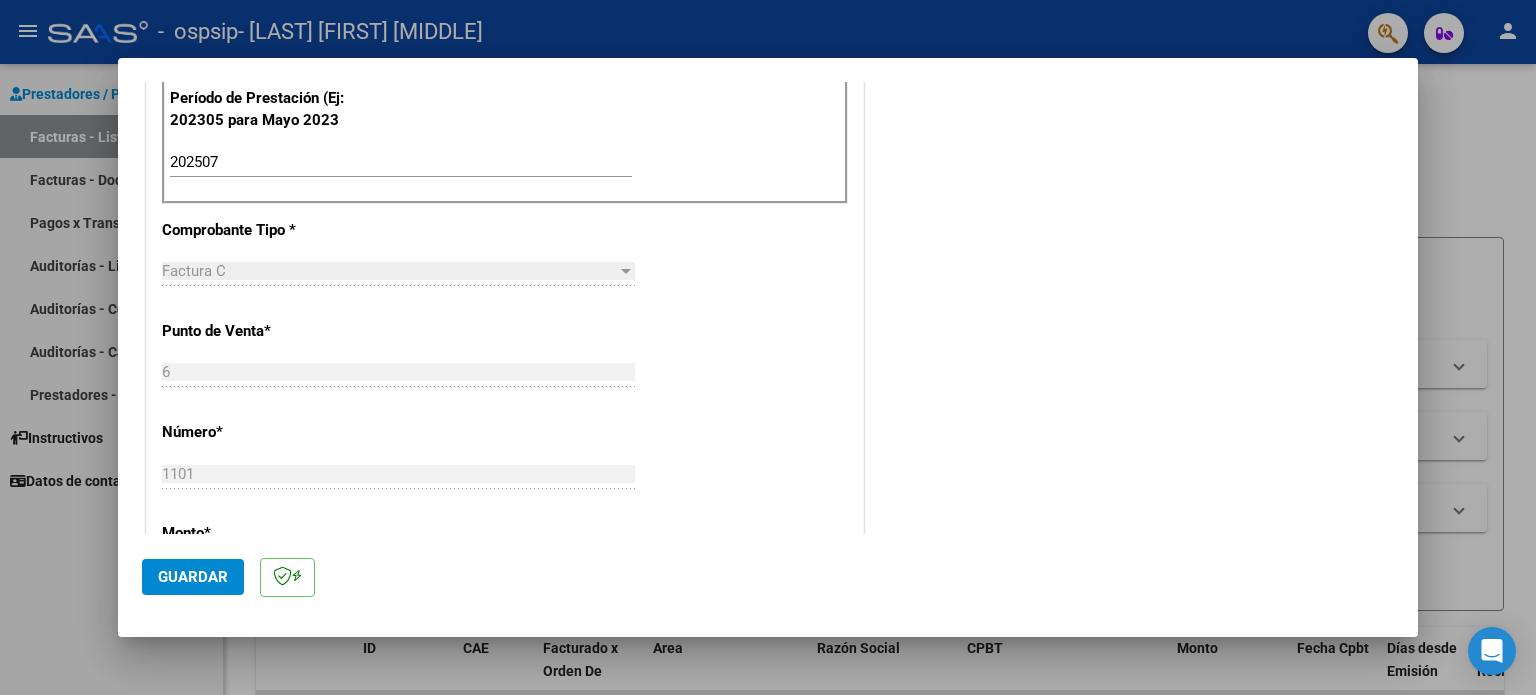 scroll, scrollTop: 1000, scrollLeft: 0, axis: vertical 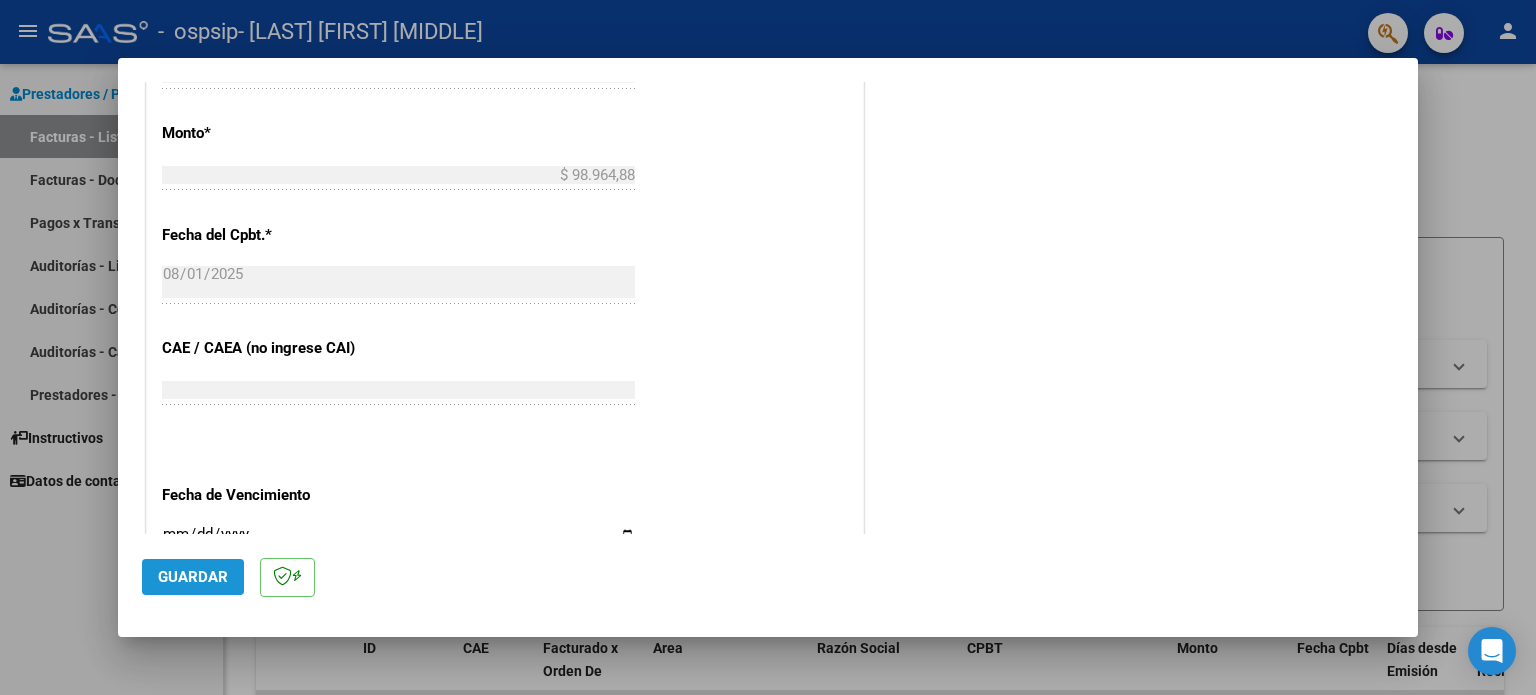 click on "Guardar" 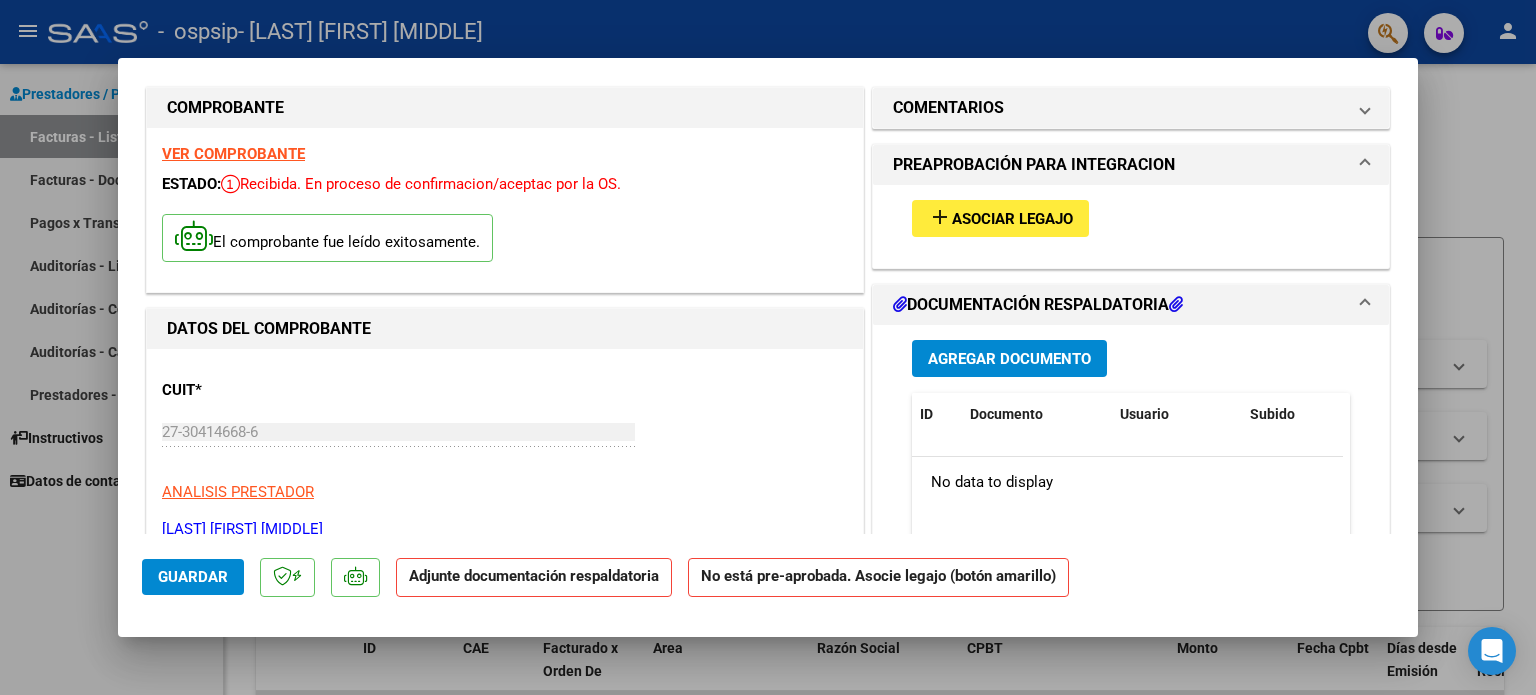 scroll, scrollTop: 0, scrollLeft: 0, axis: both 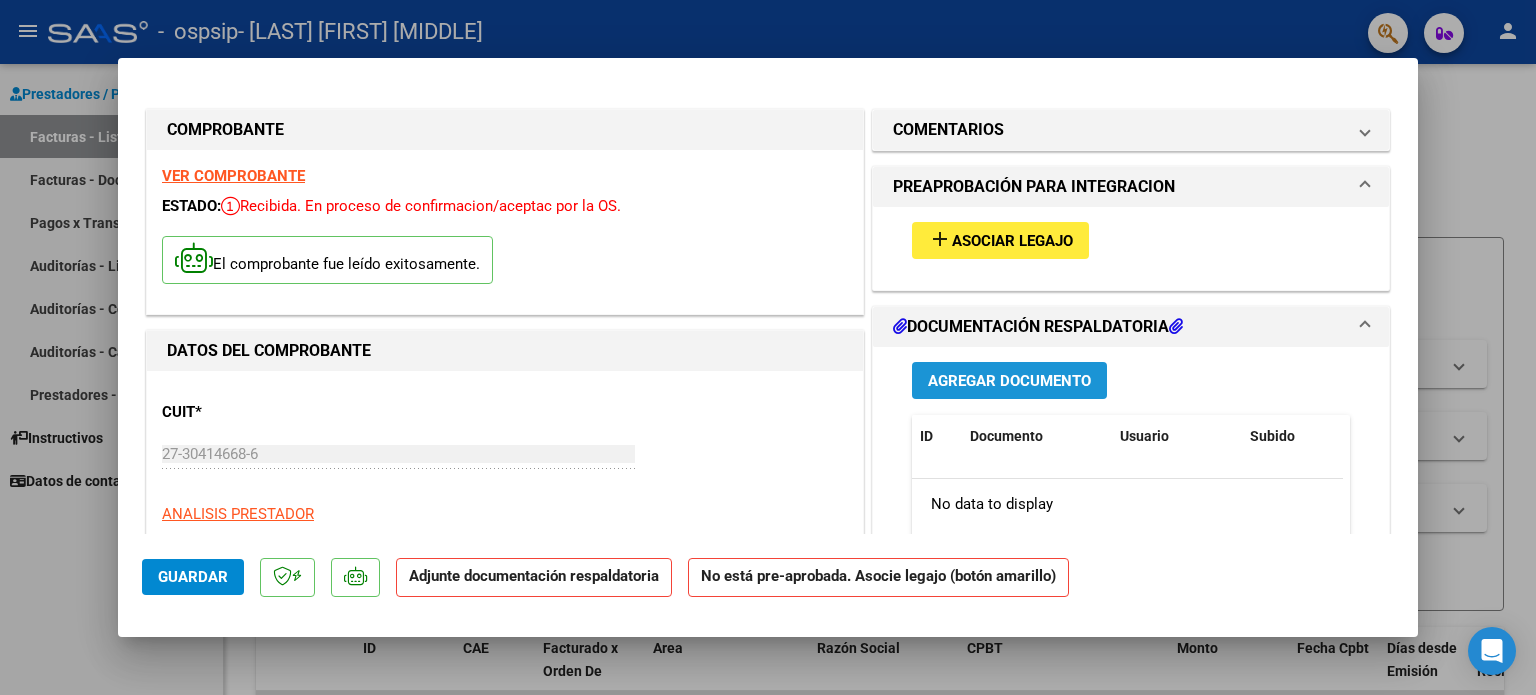 click on "Agregar Documento" at bounding box center [1009, 381] 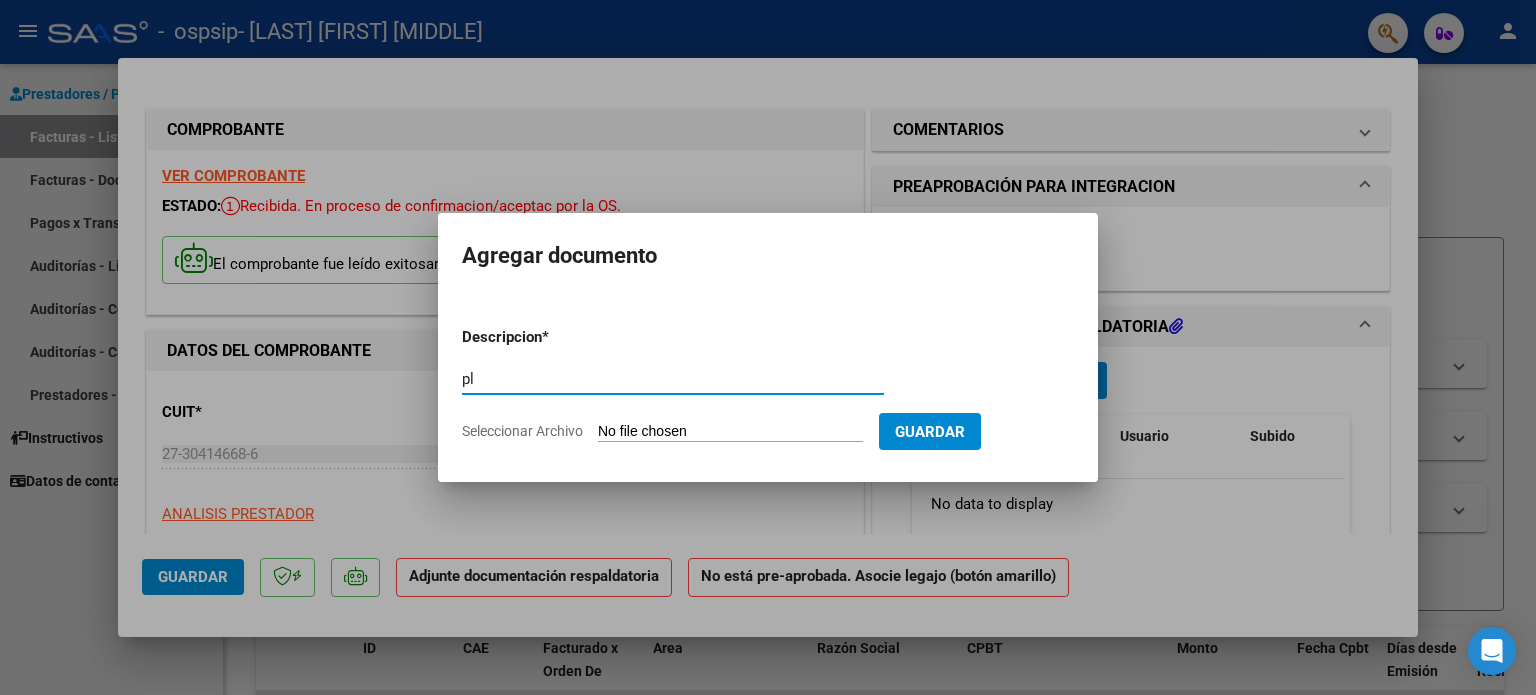 type on "p" 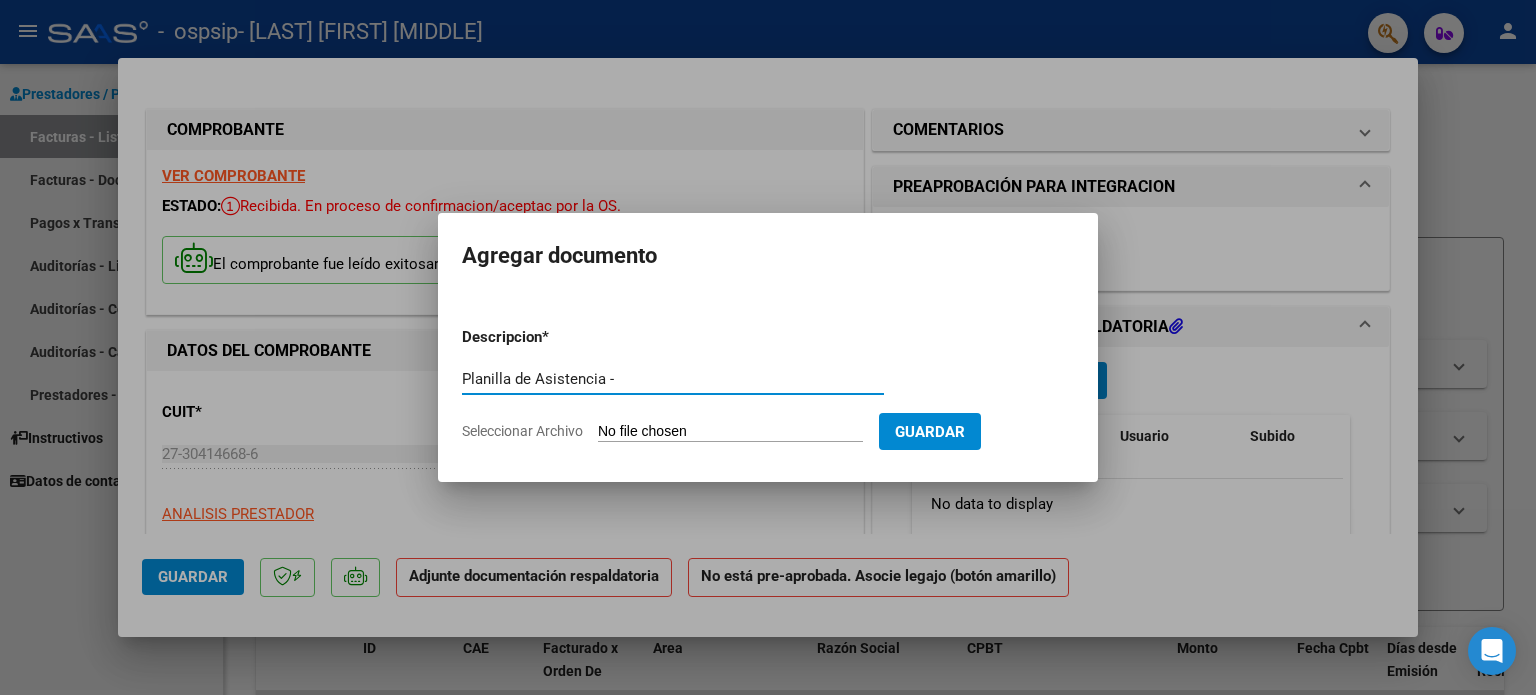 type on "Planilla de Asistencia -" 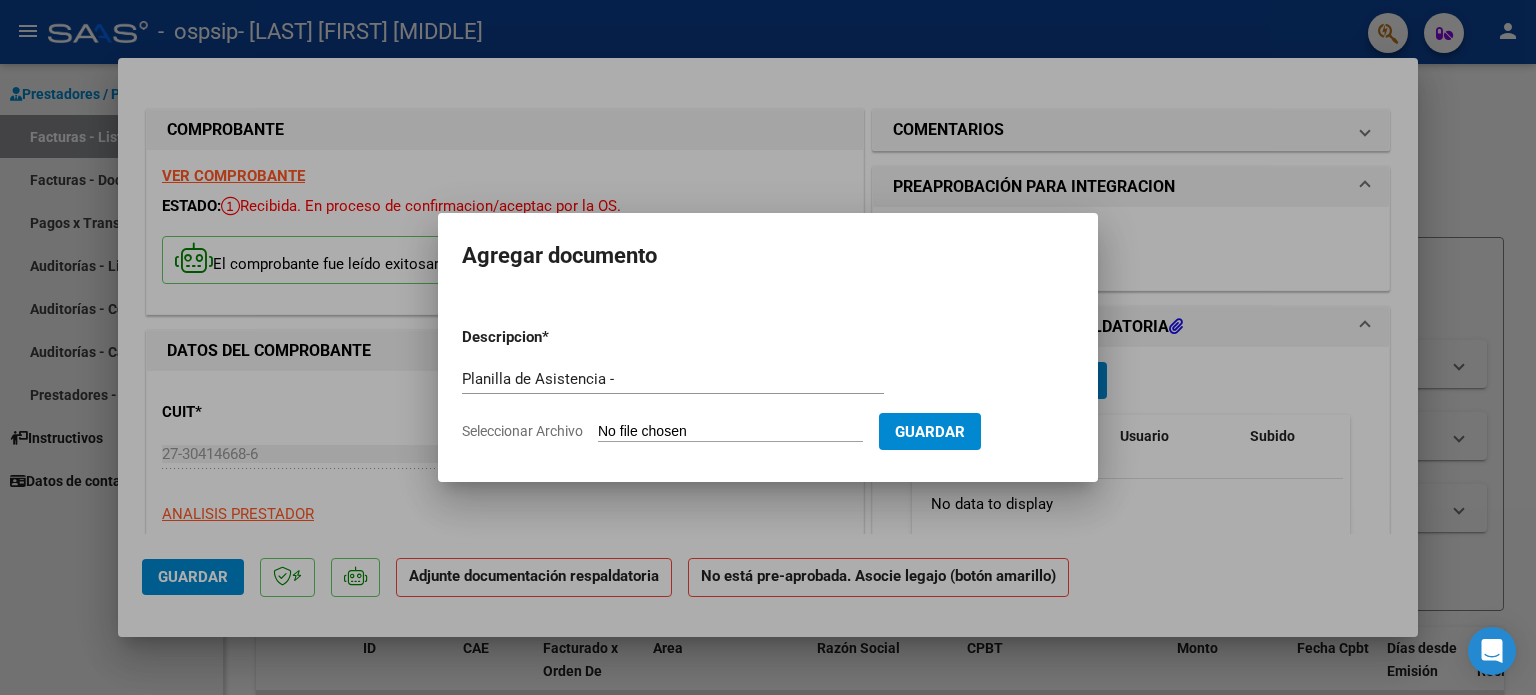 click on "Seleccionar Archivo" at bounding box center [730, 432] 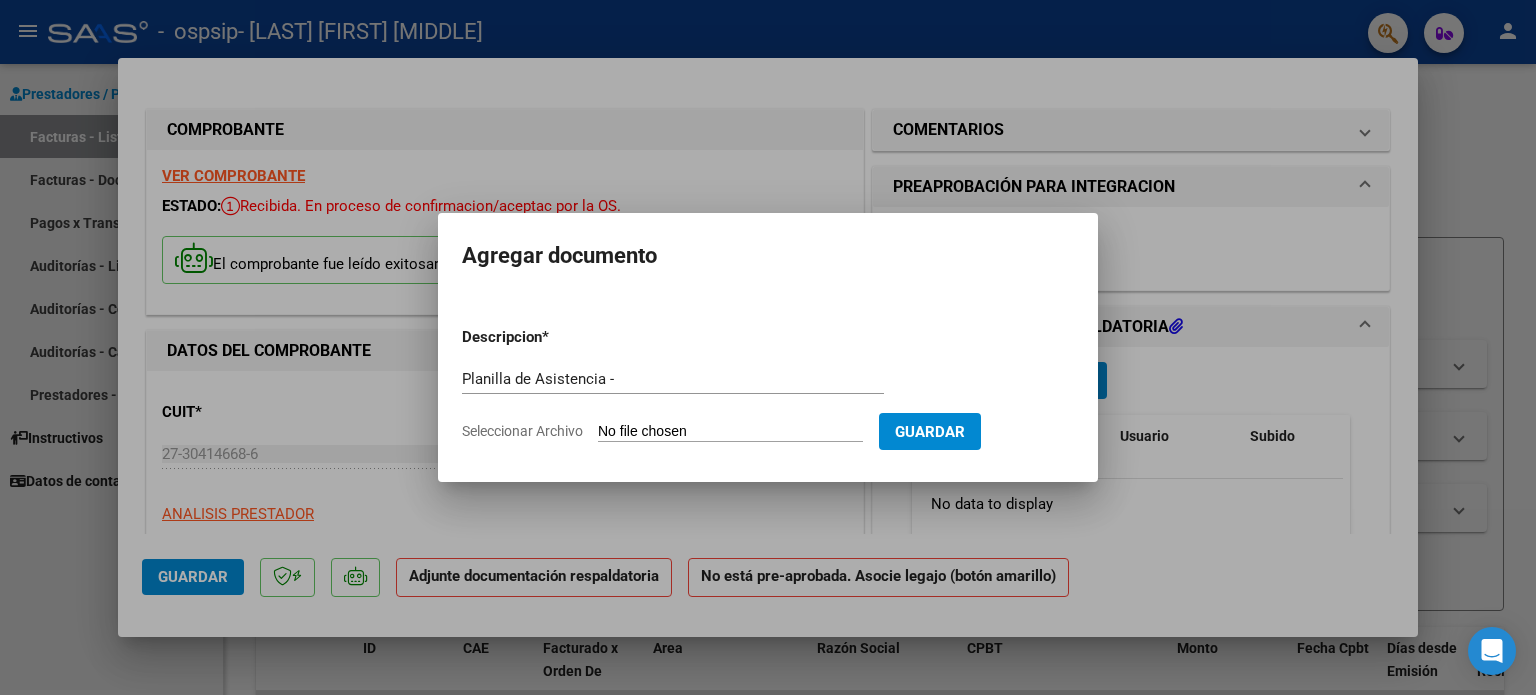type on "C:\fakepath\Planilla de asistencia [NAME] [YEAR] - [FIRST] [LAST].pdf" 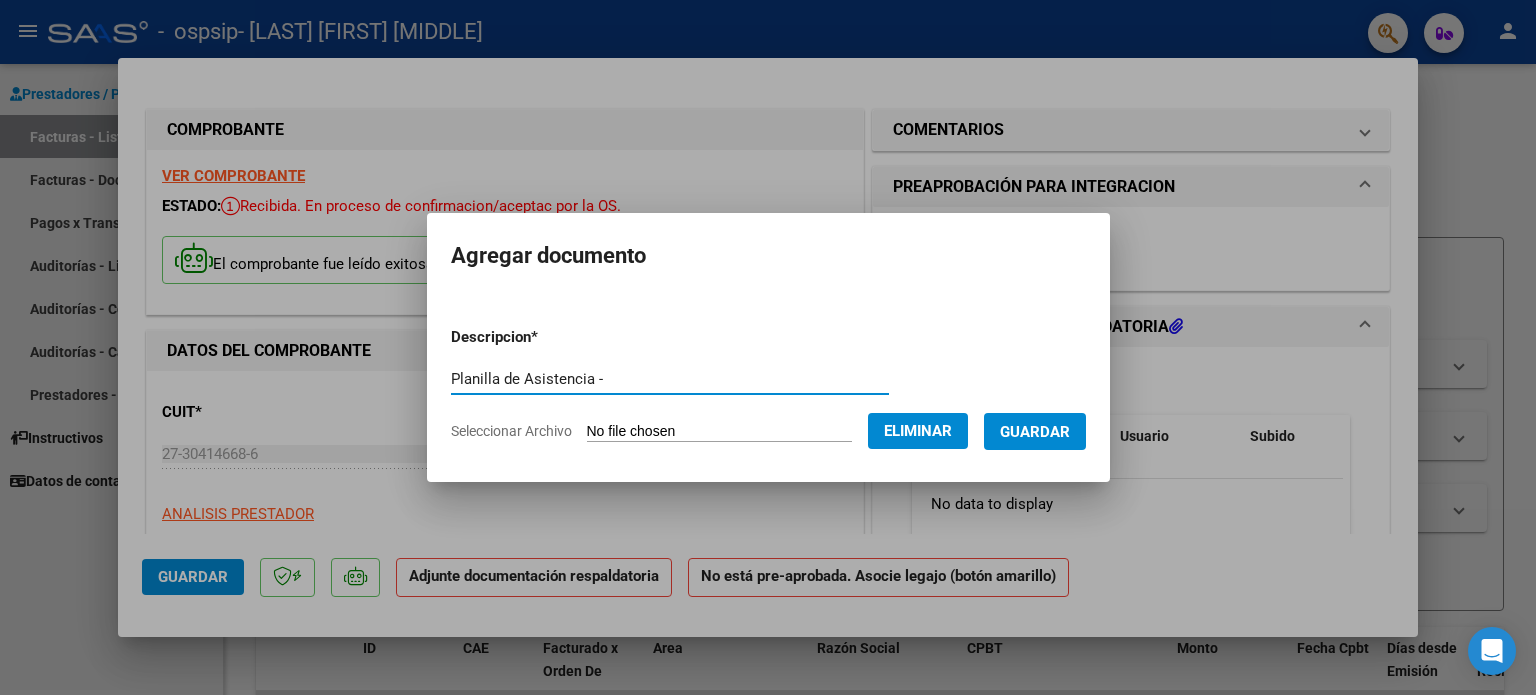 click on "Planilla de Asistencia -" at bounding box center [670, 379] 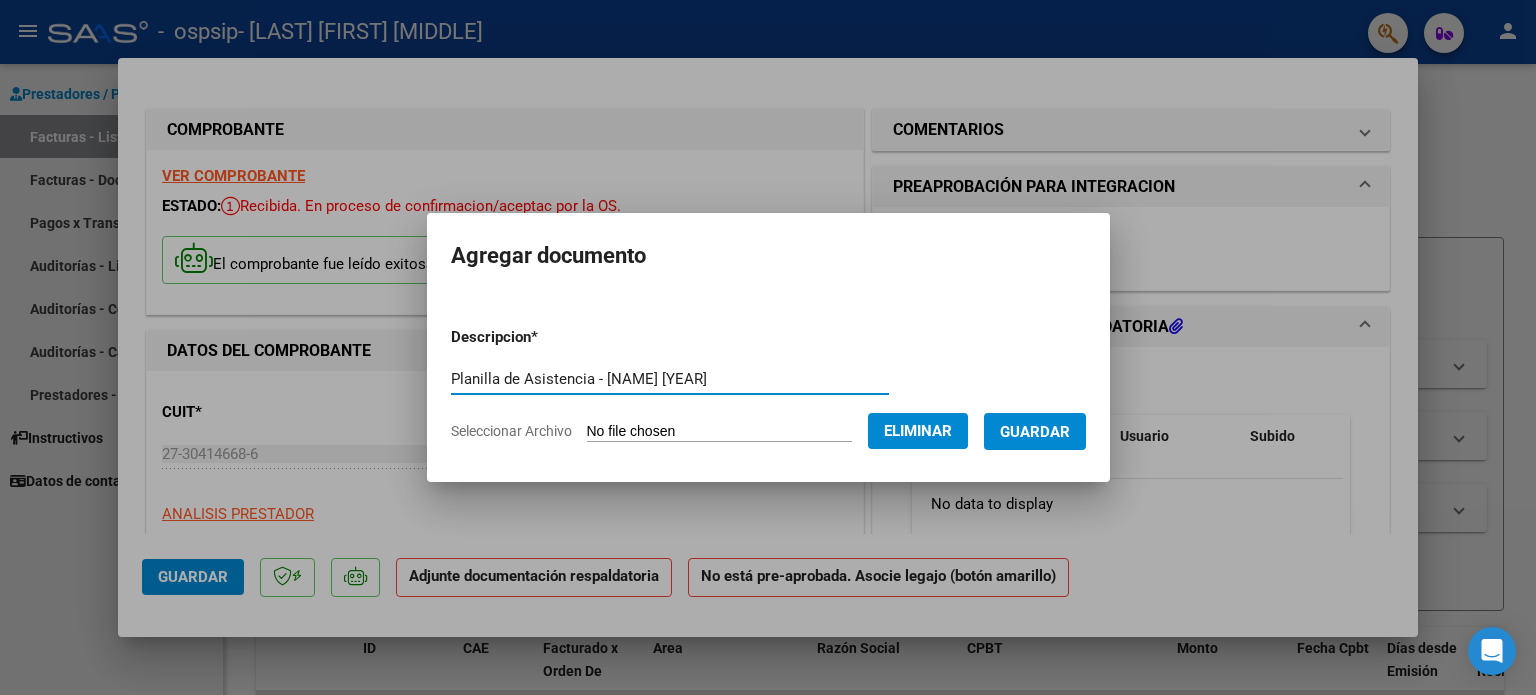 type on "Planilla de Asistencia - [NAME] [YEAR]" 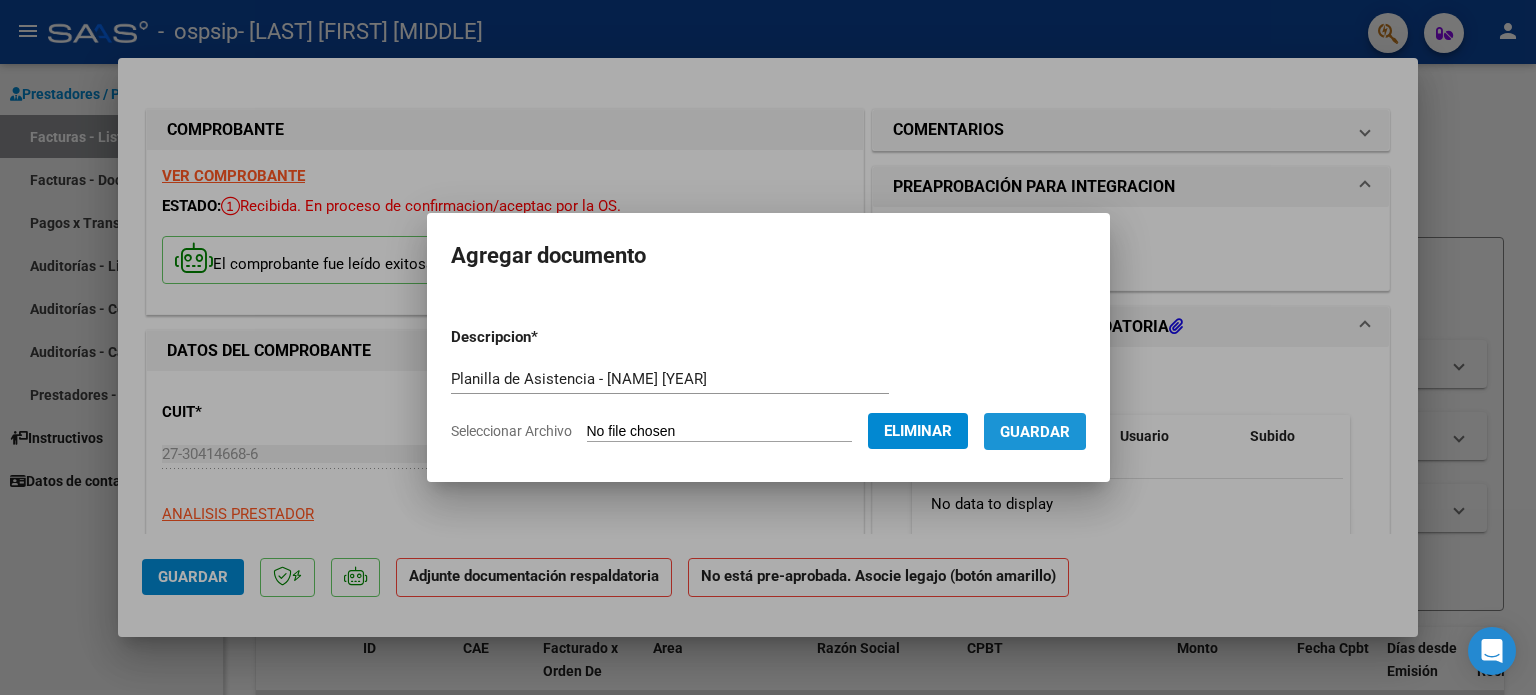 click on "Guardar" at bounding box center (1035, 432) 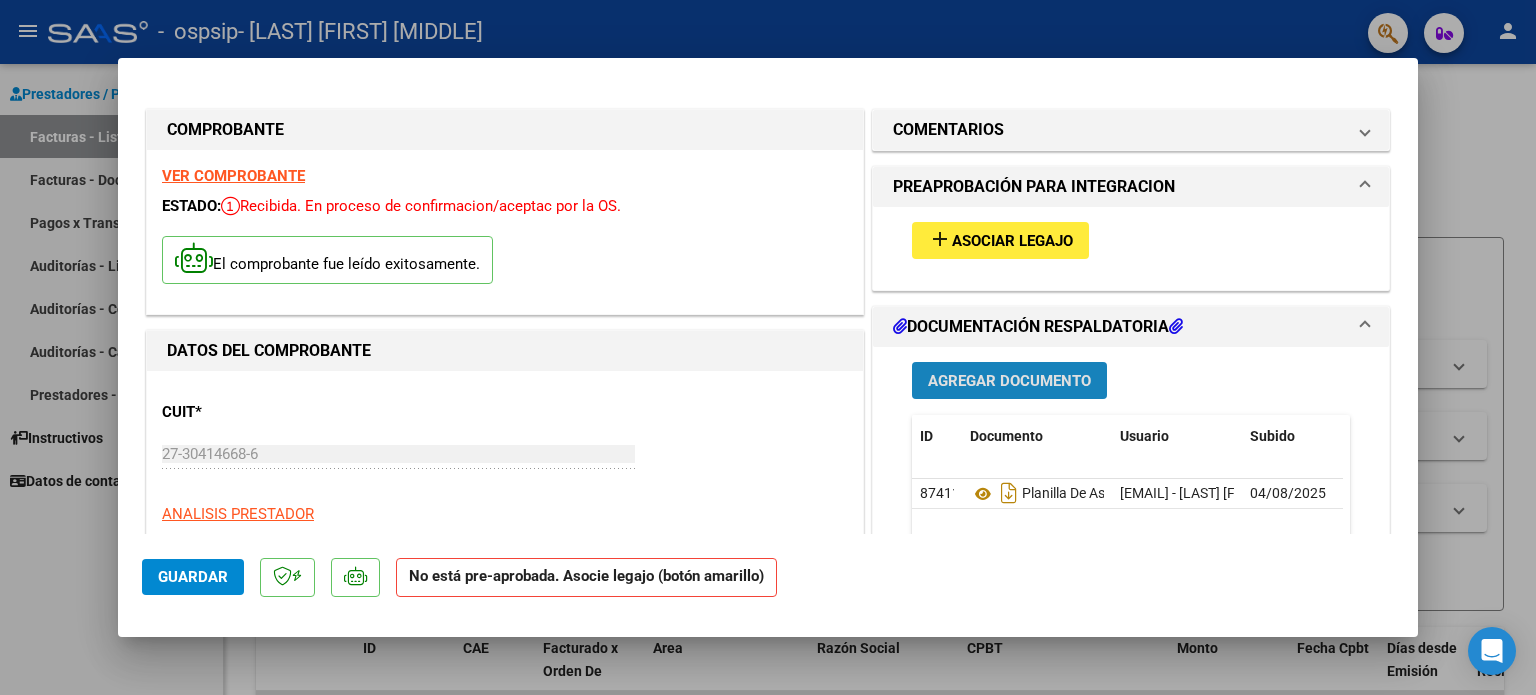 click on "Agregar Documento" at bounding box center (1009, 381) 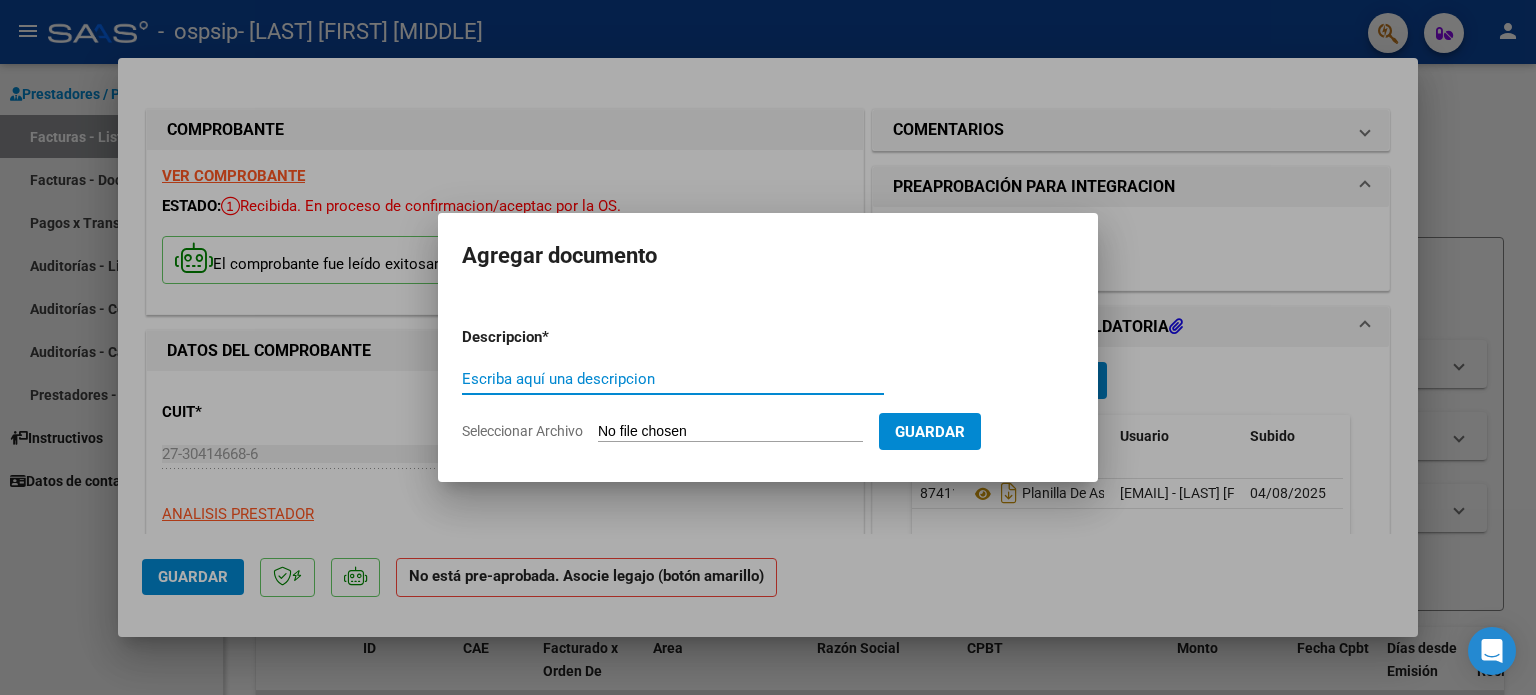 click on "Seleccionar Archivo" at bounding box center (730, 432) 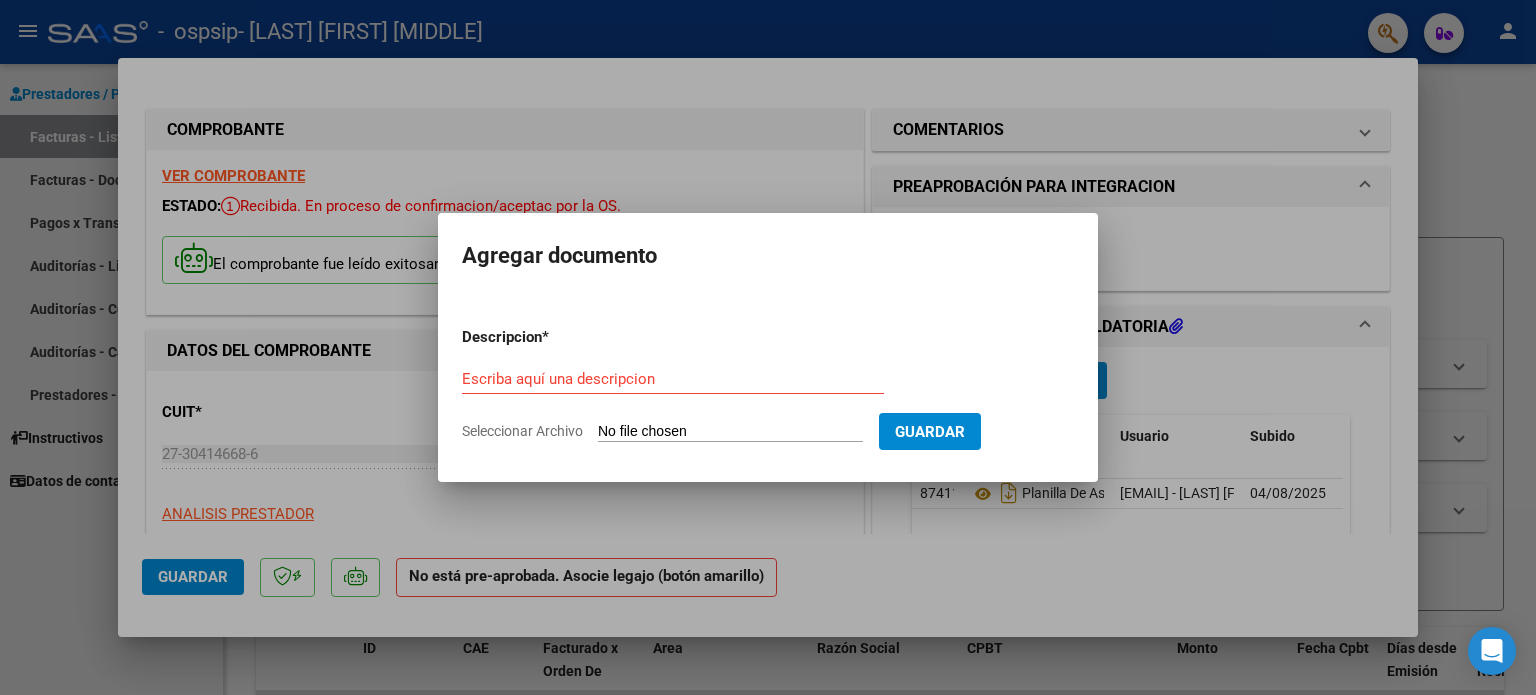 type on "C:\fakepath\Informe primer trimestre [YEAR] - [FIRST] [LAST].pdf" 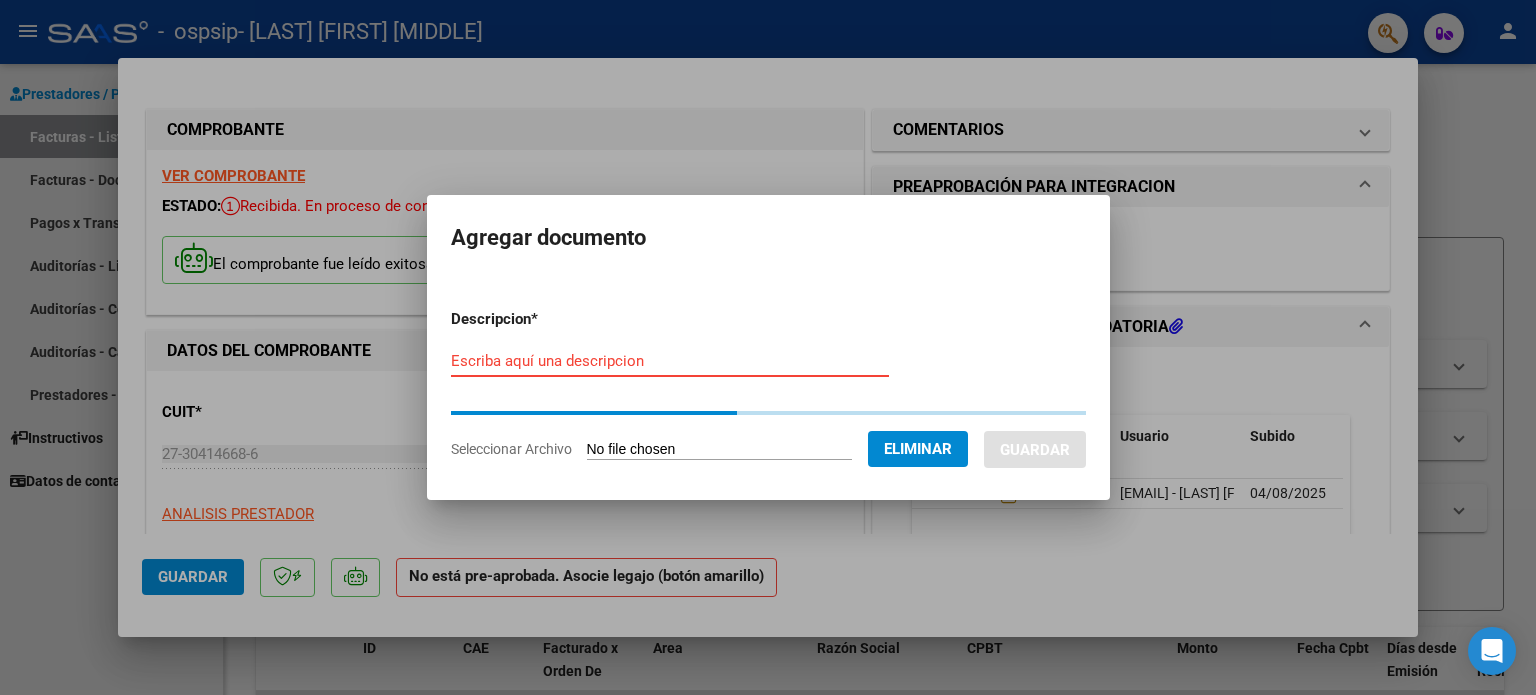 click on "Escriba aquí una descripcion" at bounding box center (670, 361) 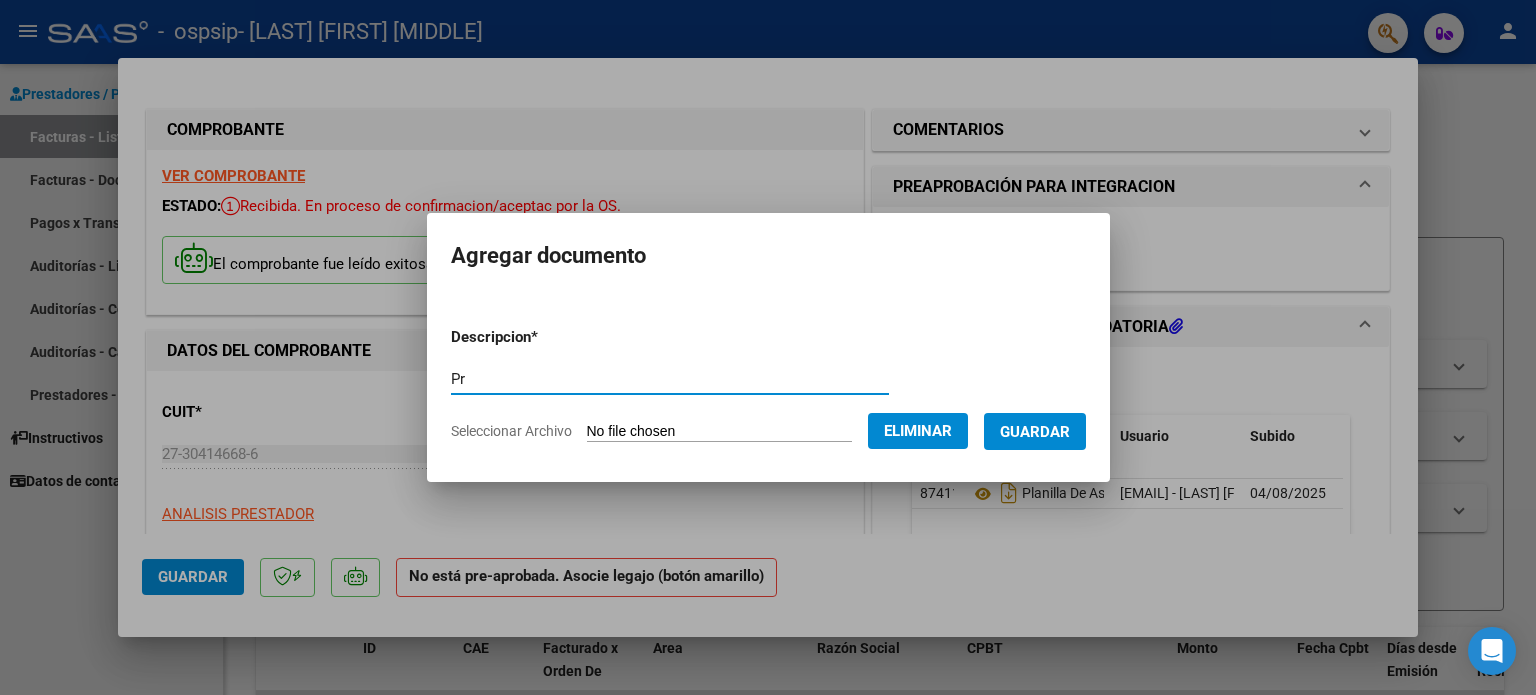 type on "P" 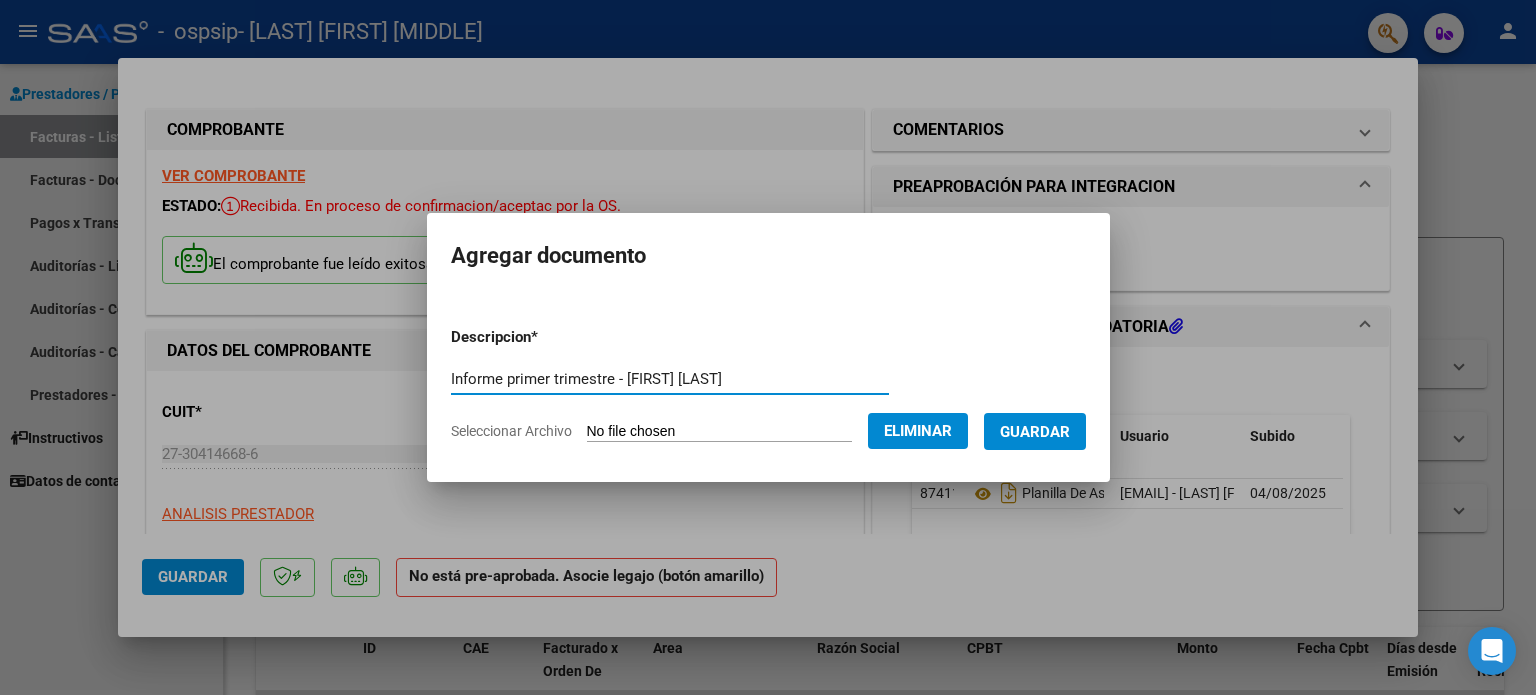 type on "Informe primer trimestre - [FIRST] [LAST]" 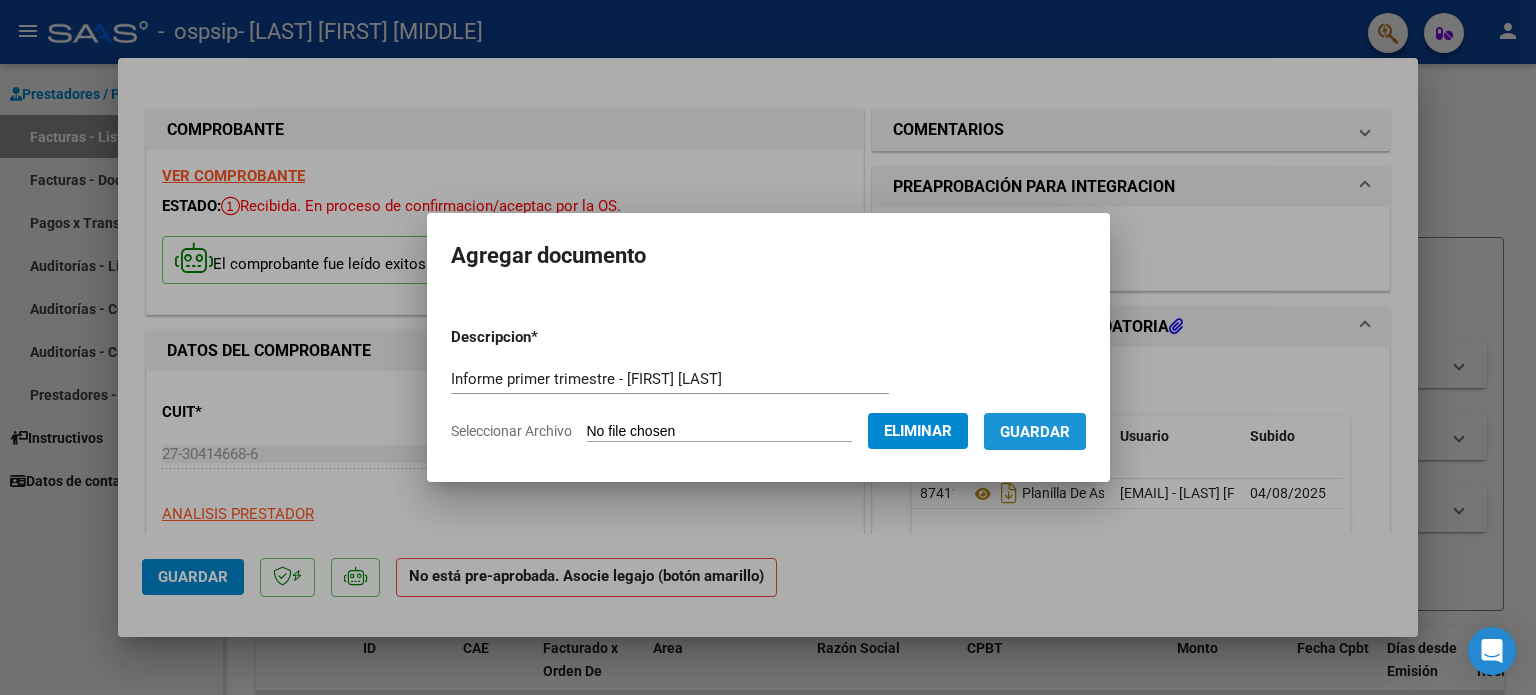 click on "Guardar" at bounding box center [1035, 432] 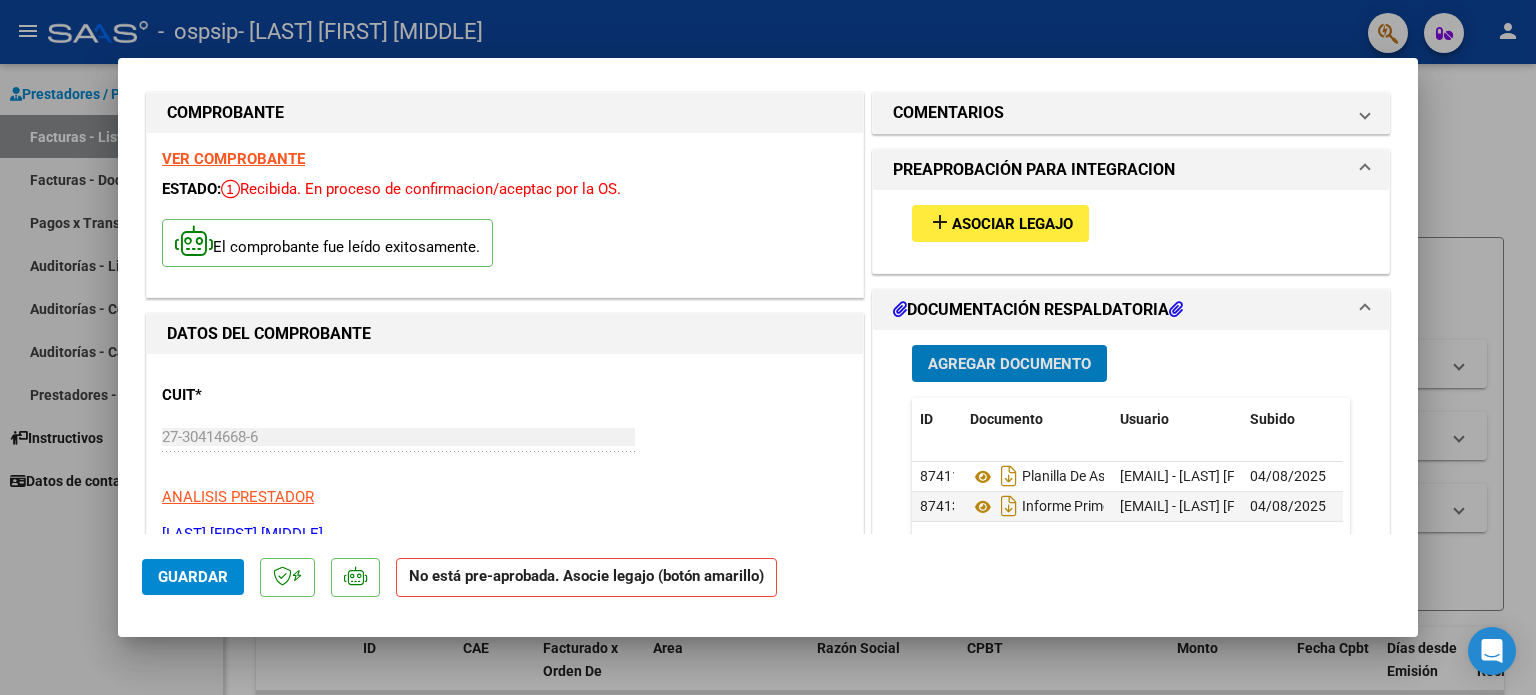 scroll, scrollTop: 0, scrollLeft: 0, axis: both 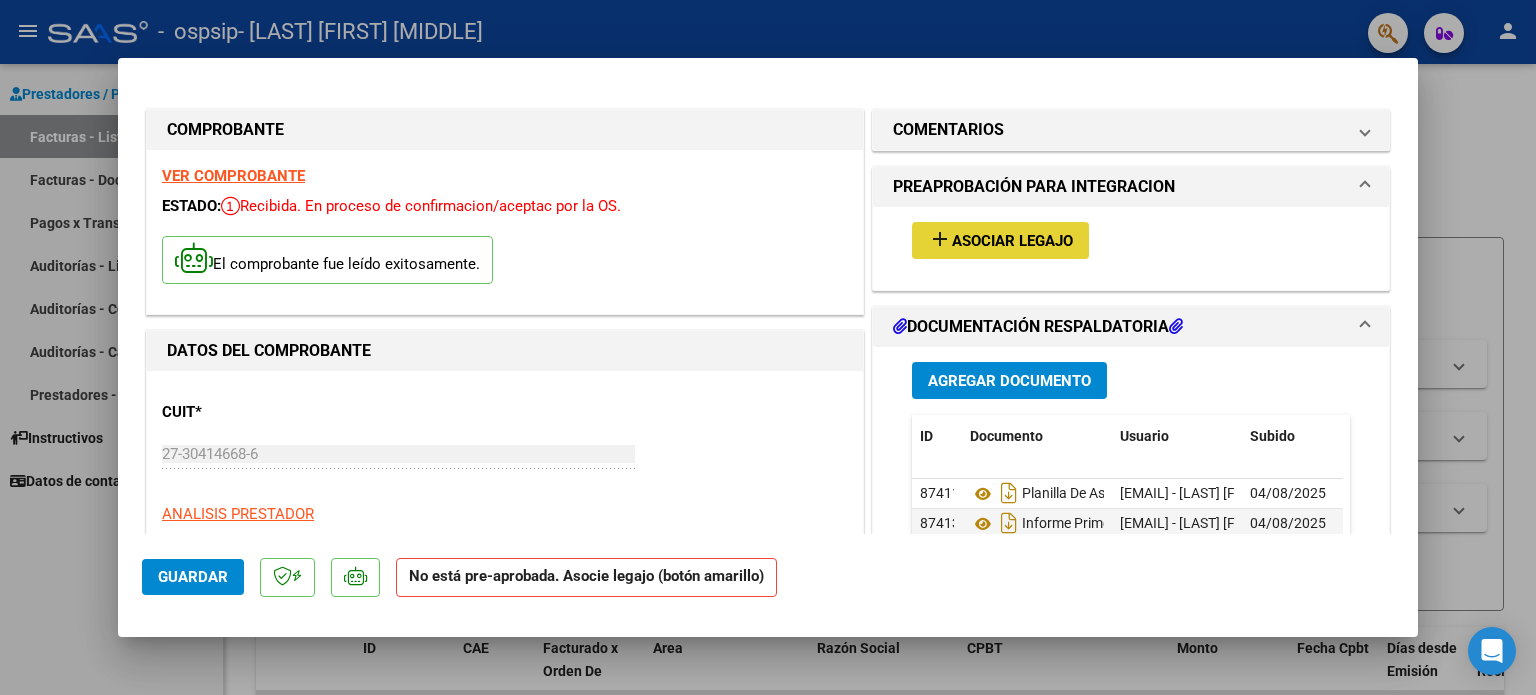 click on "Asociar Legajo" at bounding box center [1012, 241] 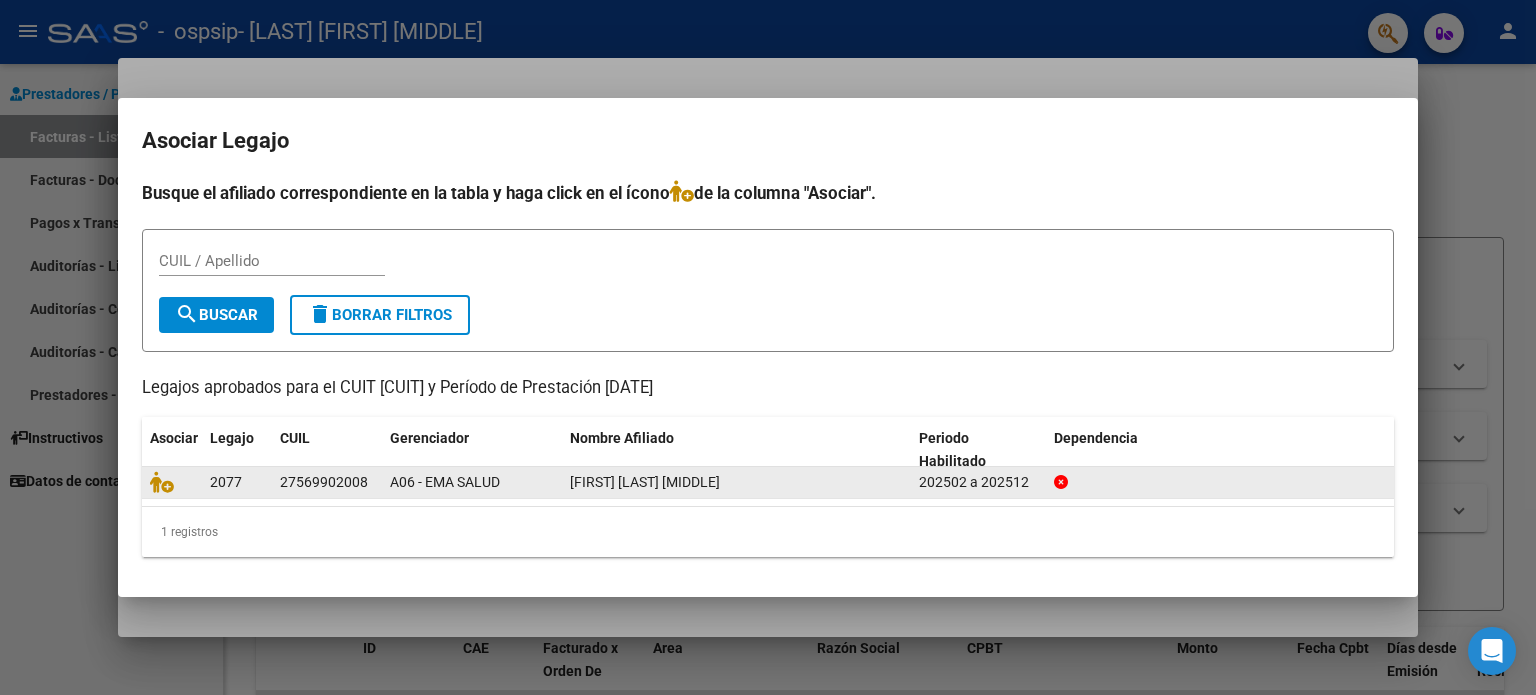 click on "27569902008" 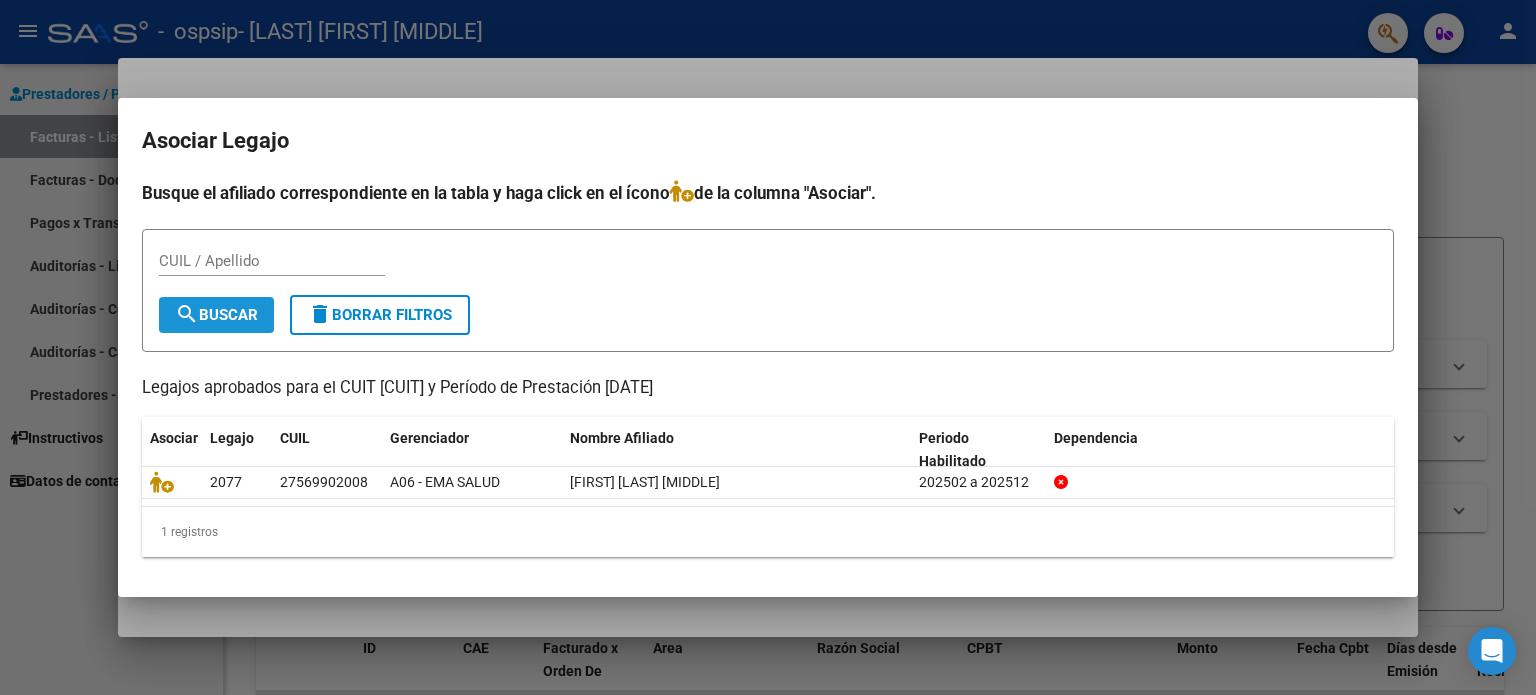 click on "search  Buscar" at bounding box center [216, 315] 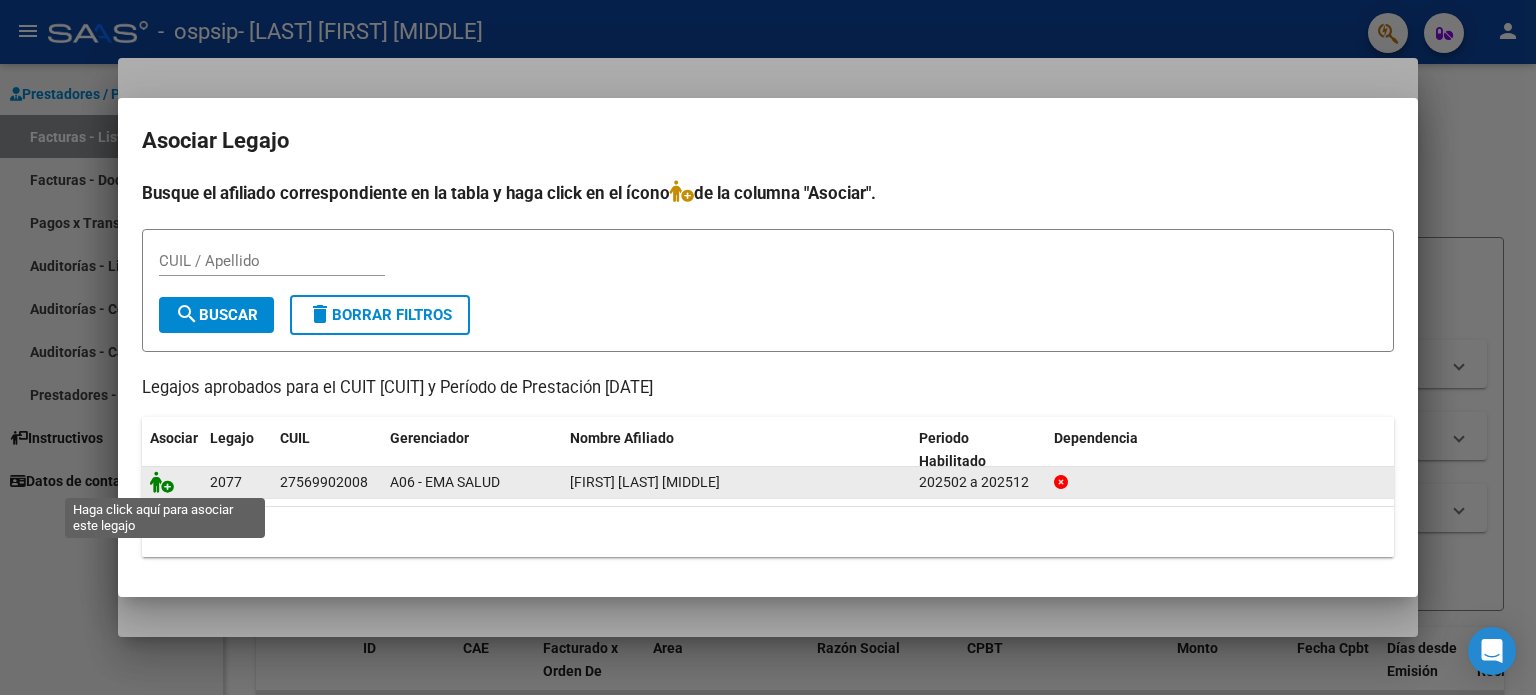 click 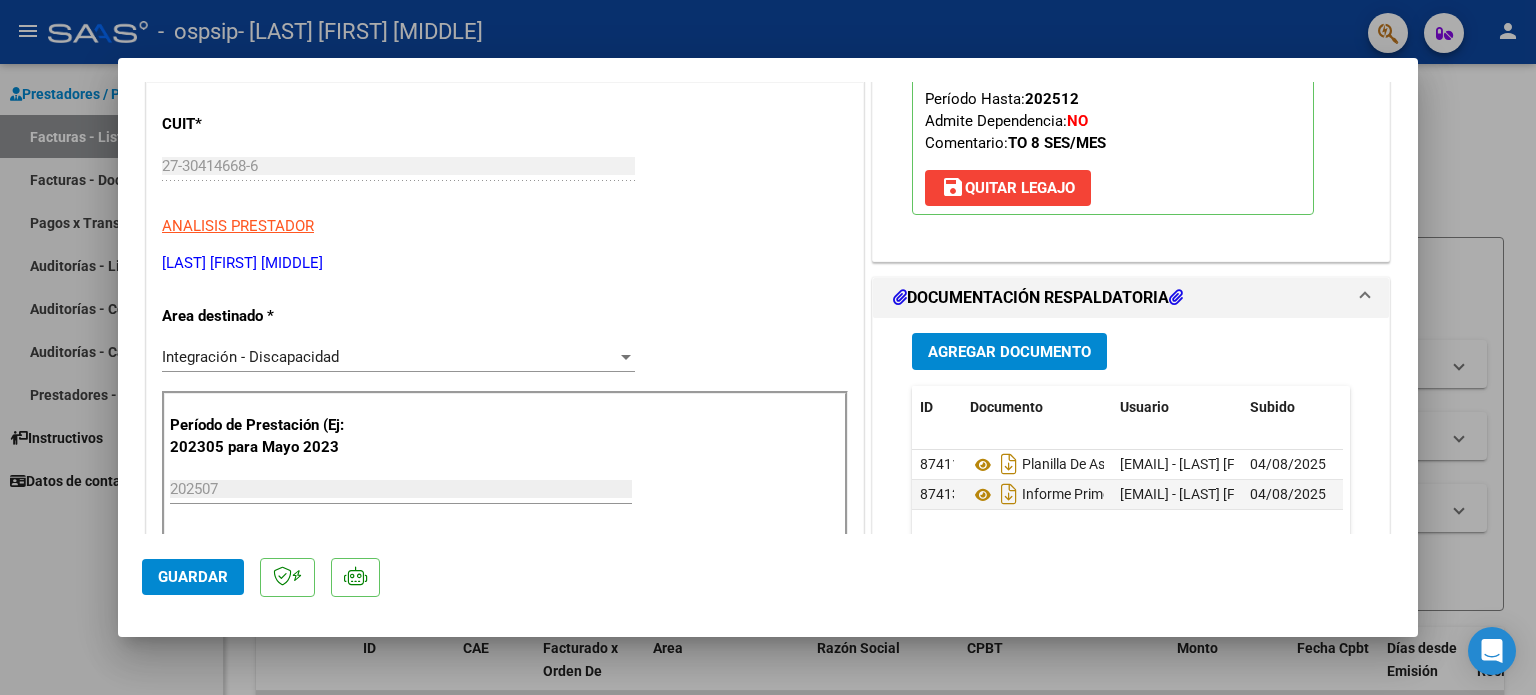 scroll, scrollTop: 300, scrollLeft: 0, axis: vertical 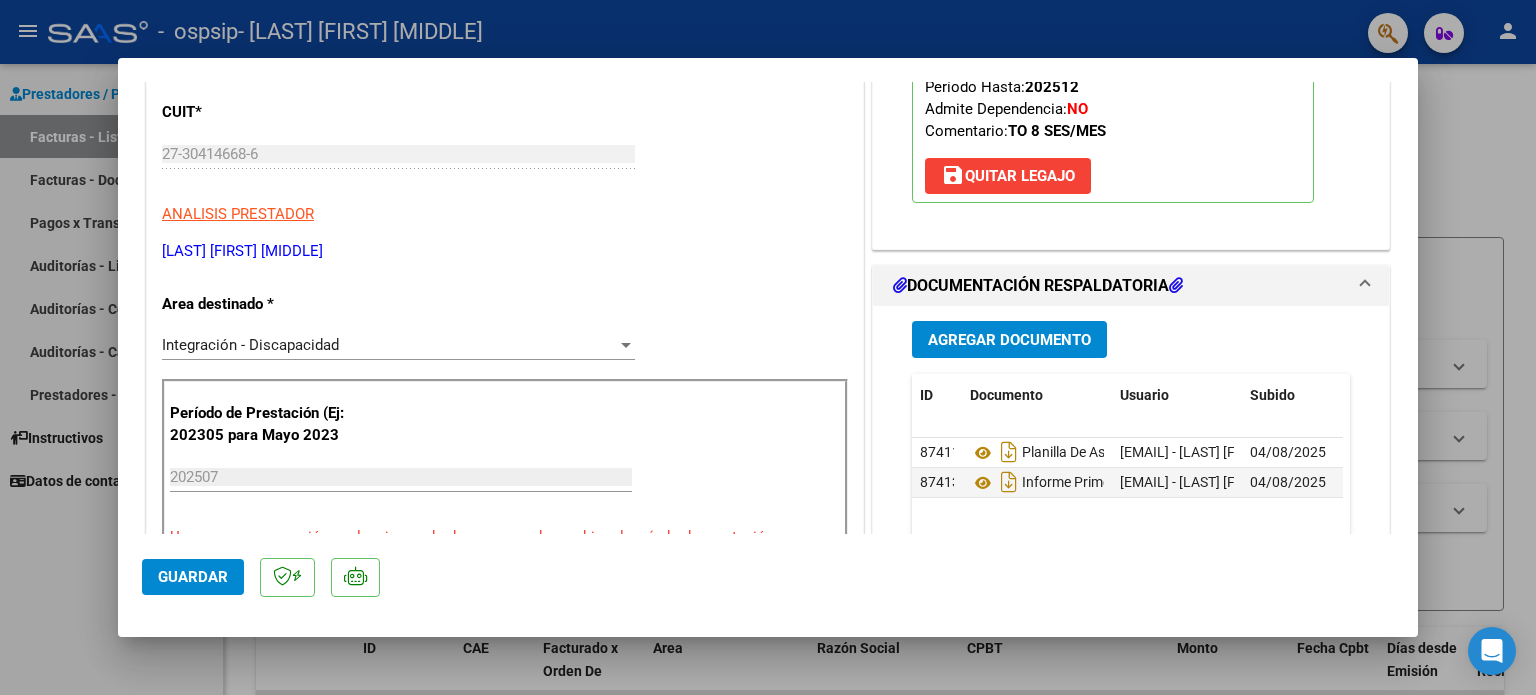 click on "Guardar" 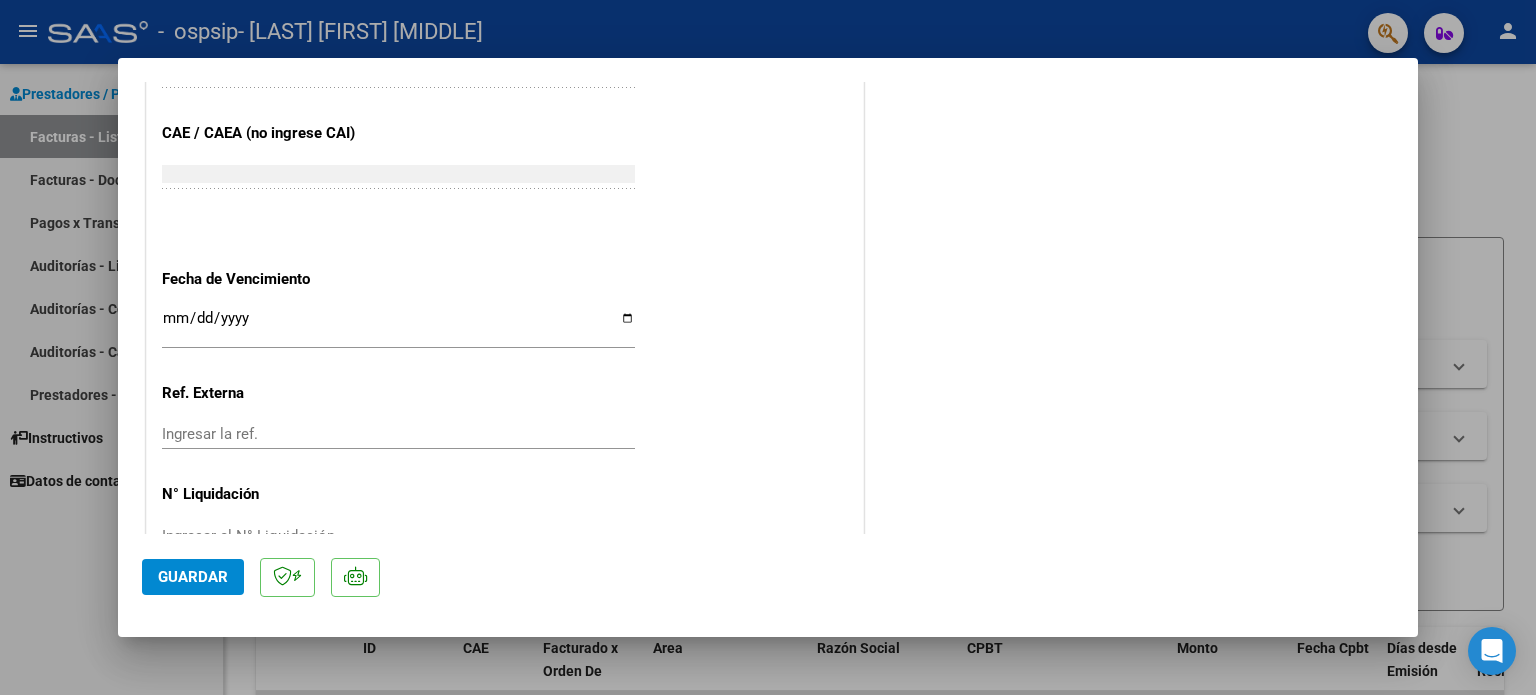 scroll, scrollTop: 1300, scrollLeft: 0, axis: vertical 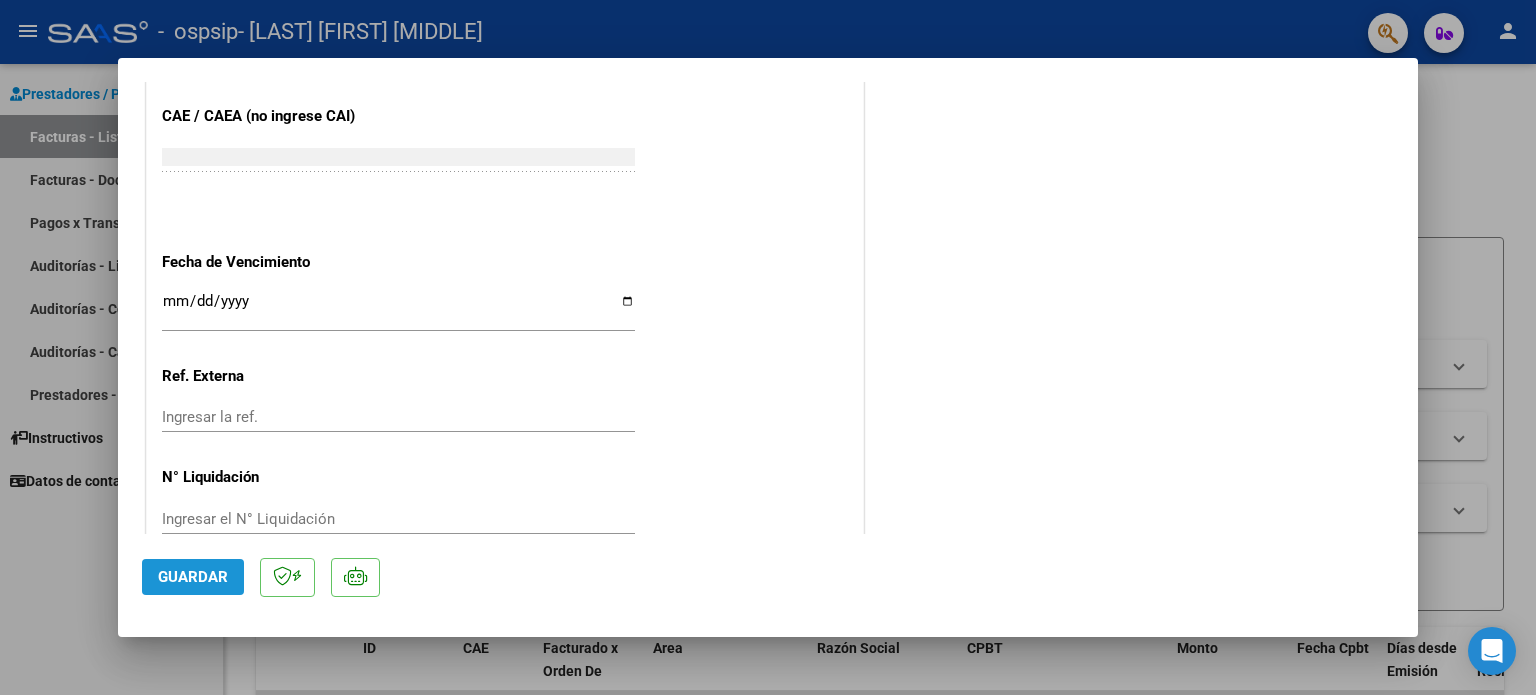 click on "Guardar" 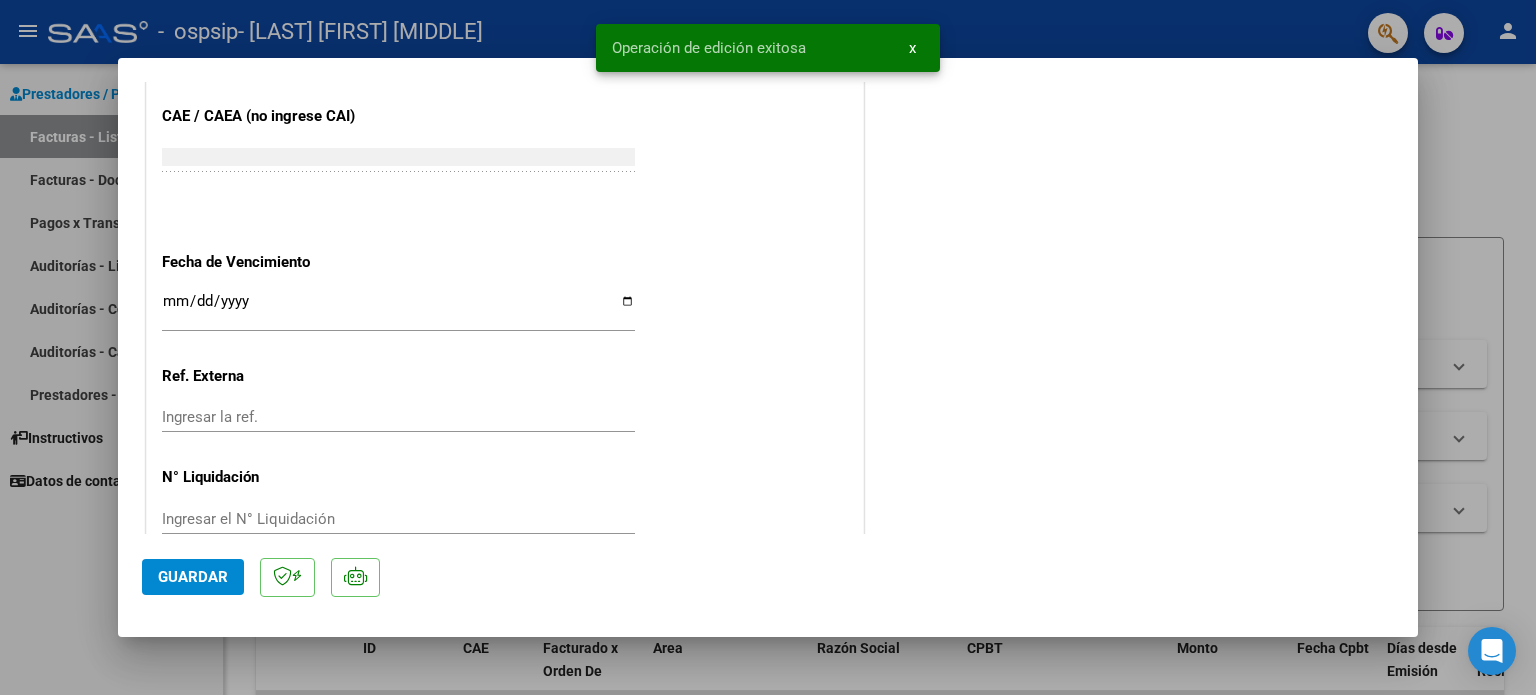 click on "Guardar" 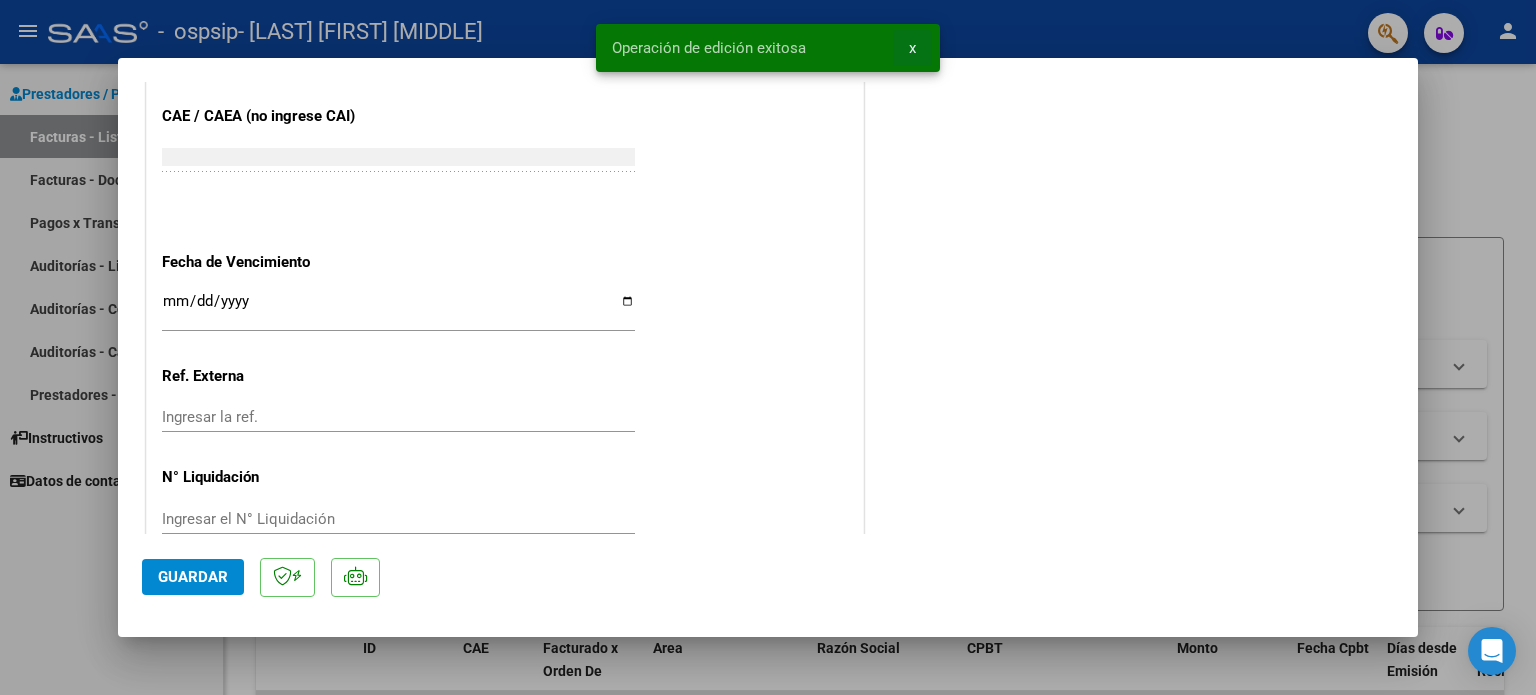 click on "x" at bounding box center [912, 48] 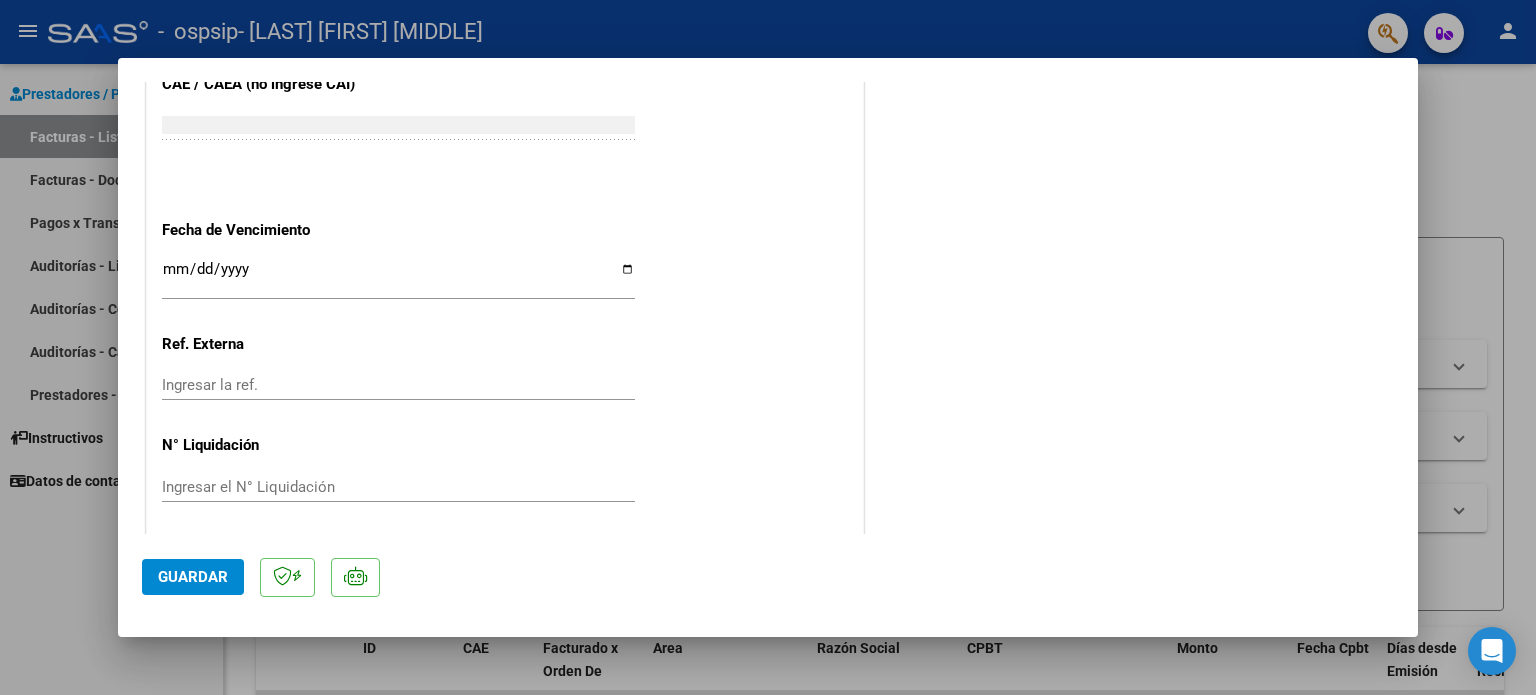 scroll, scrollTop: 1336, scrollLeft: 0, axis: vertical 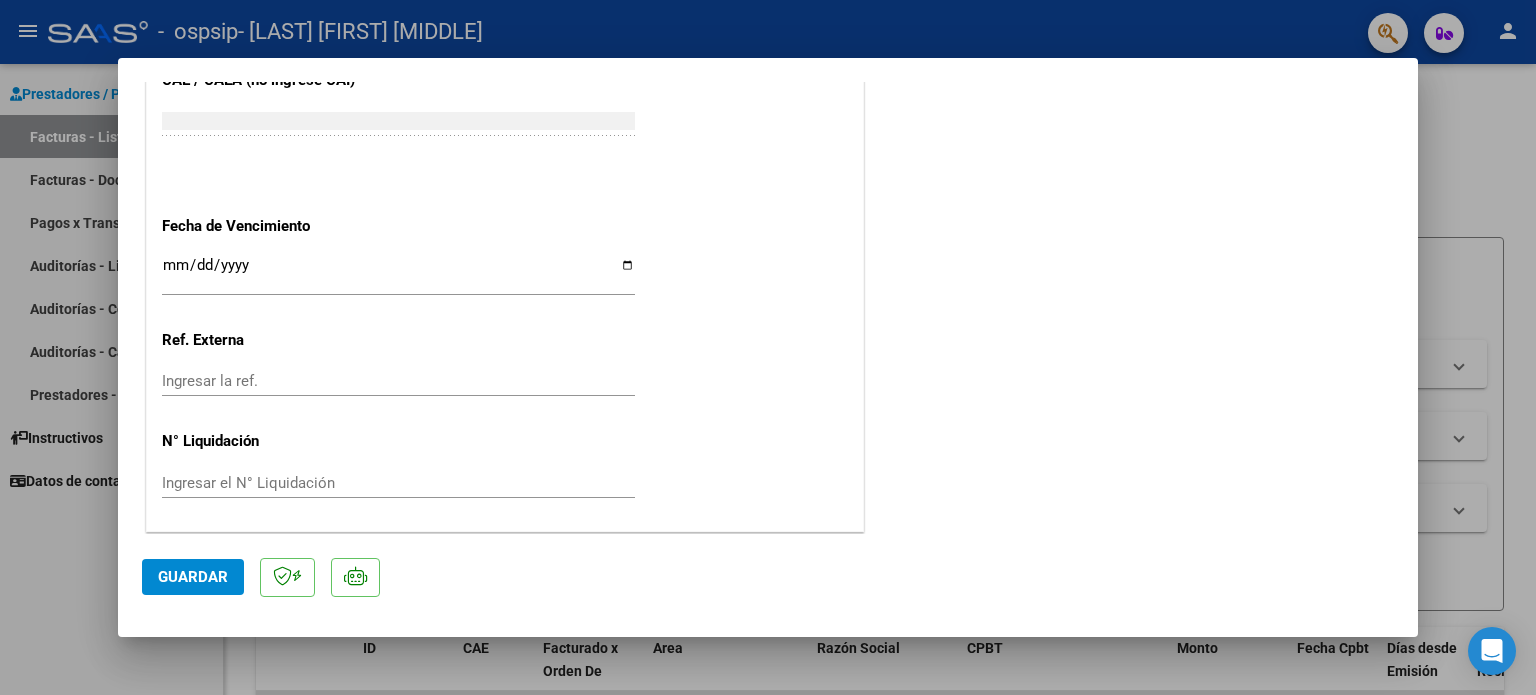 click at bounding box center [768, 347] 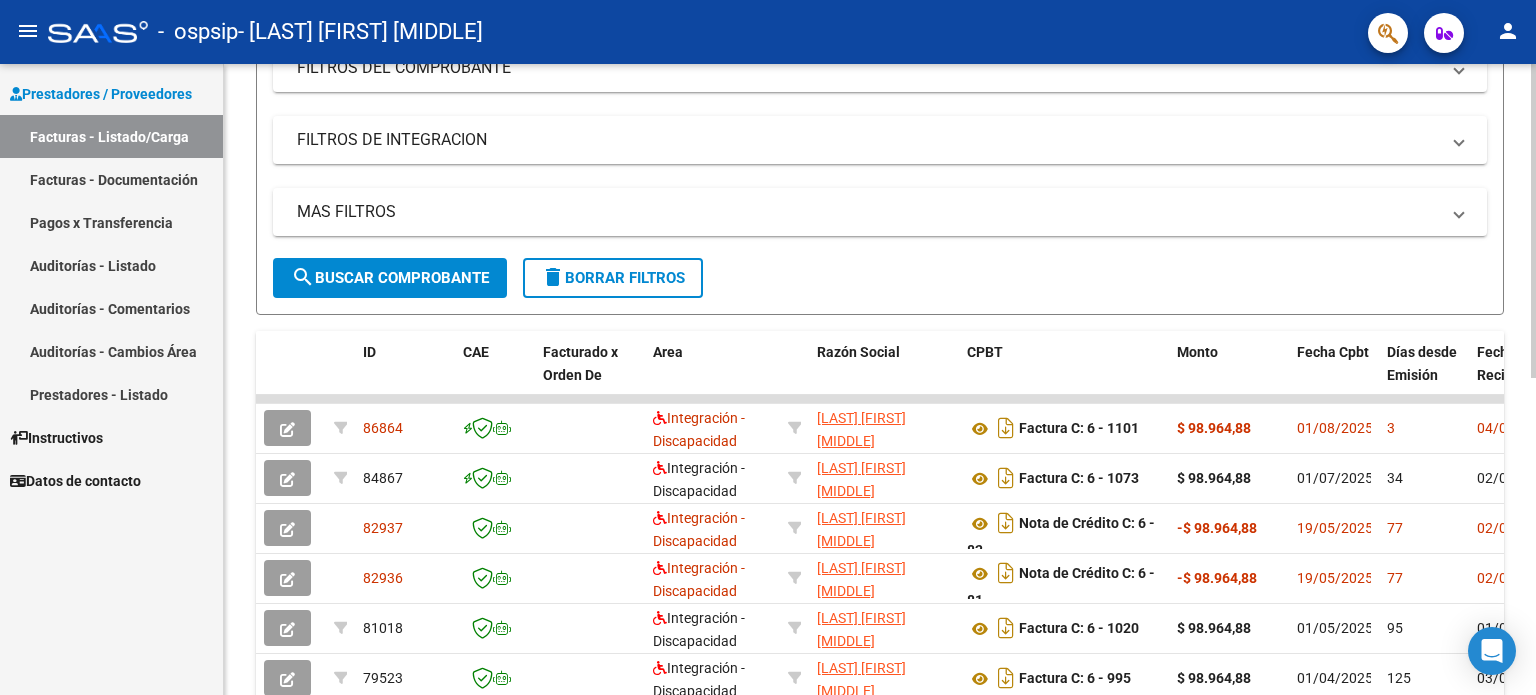 scroll, scrollTop: 300, scrollLeft: 0, axis: vertical 